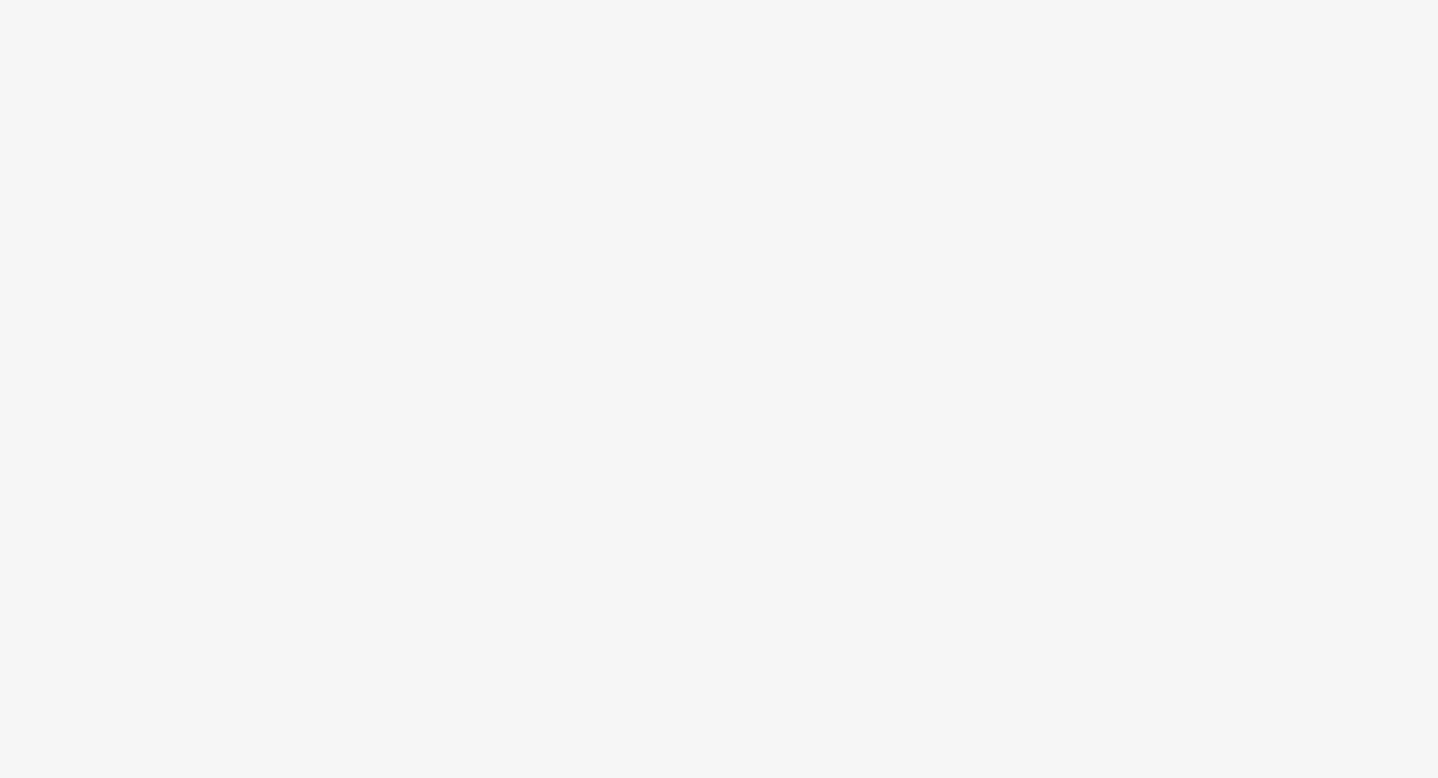 scroll, scrollTop: 0, scrollLeft: 0, axis: both 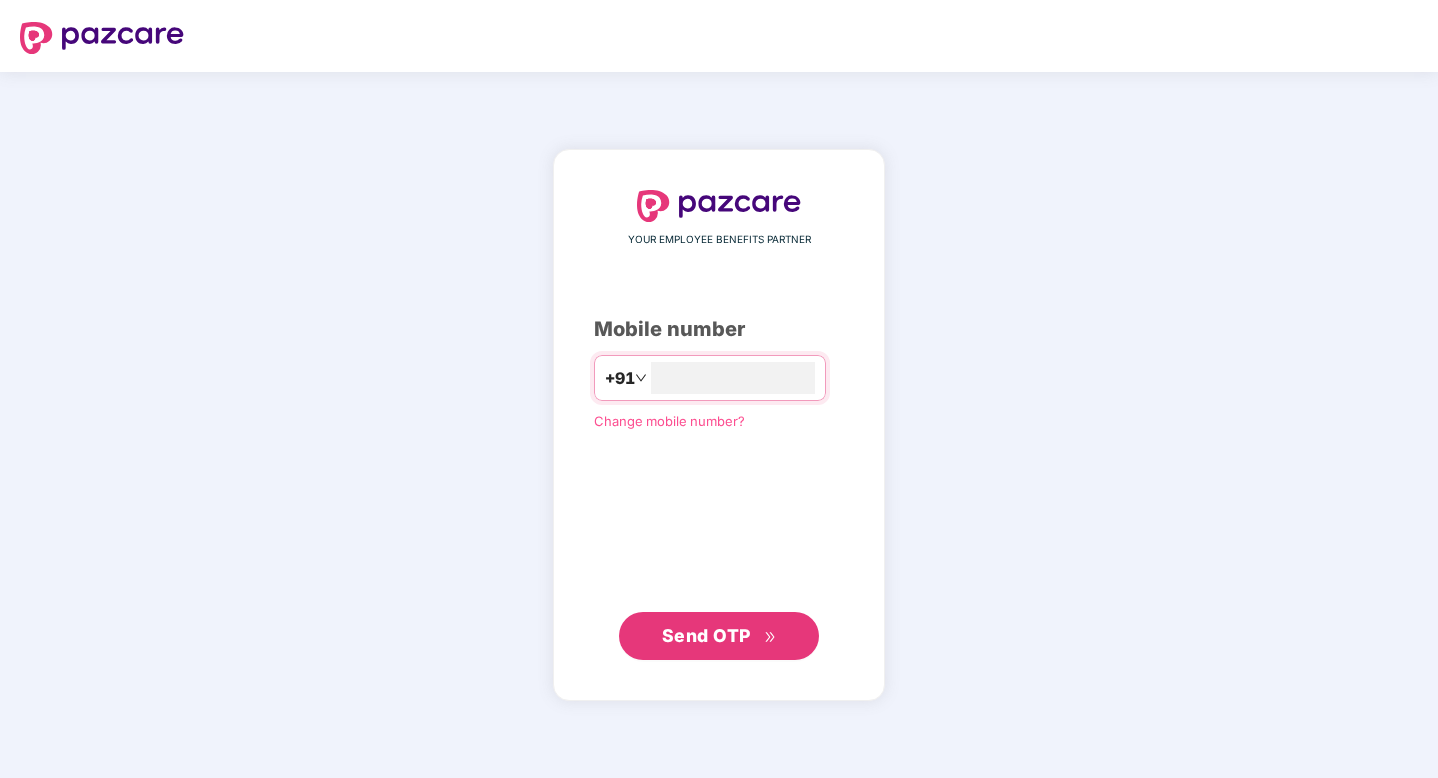 type on "**********" 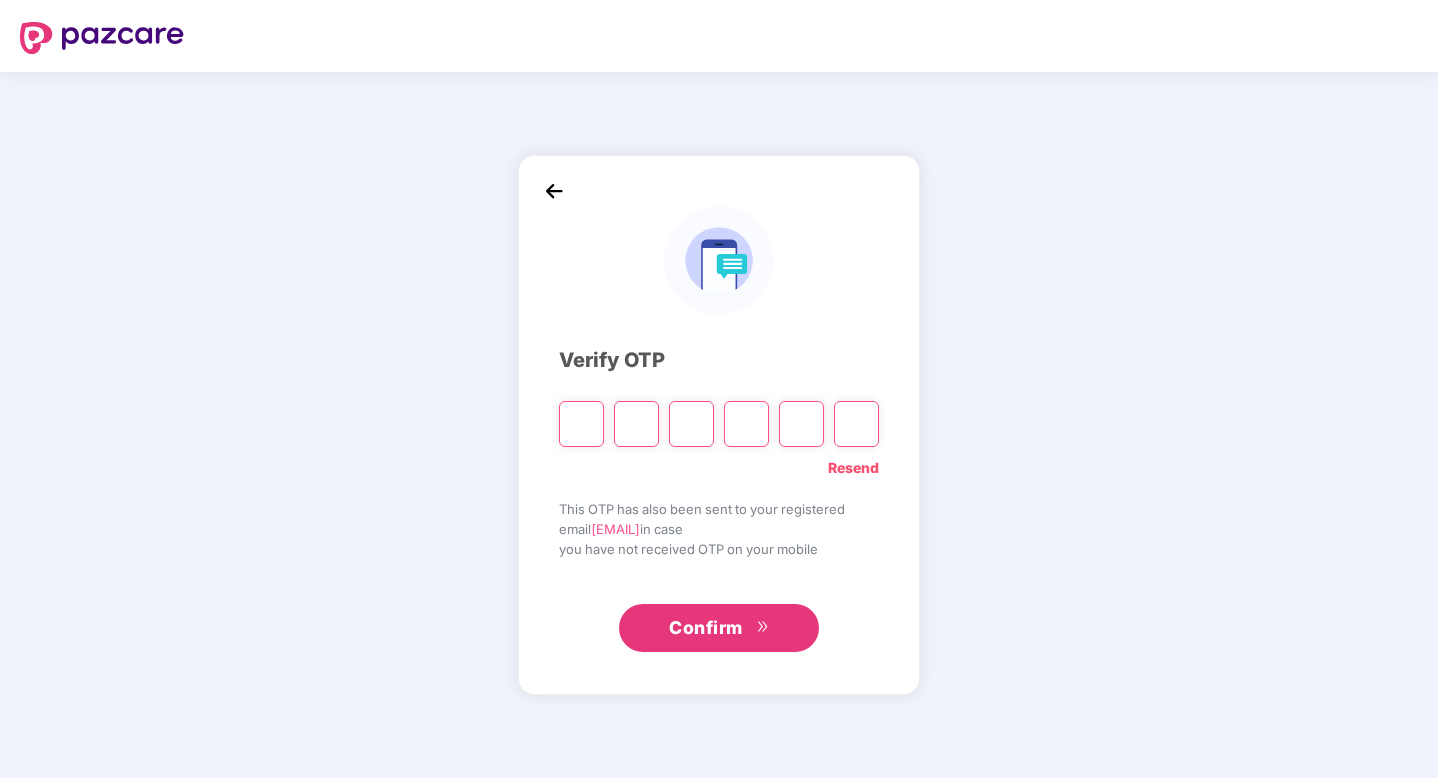 type on "*" 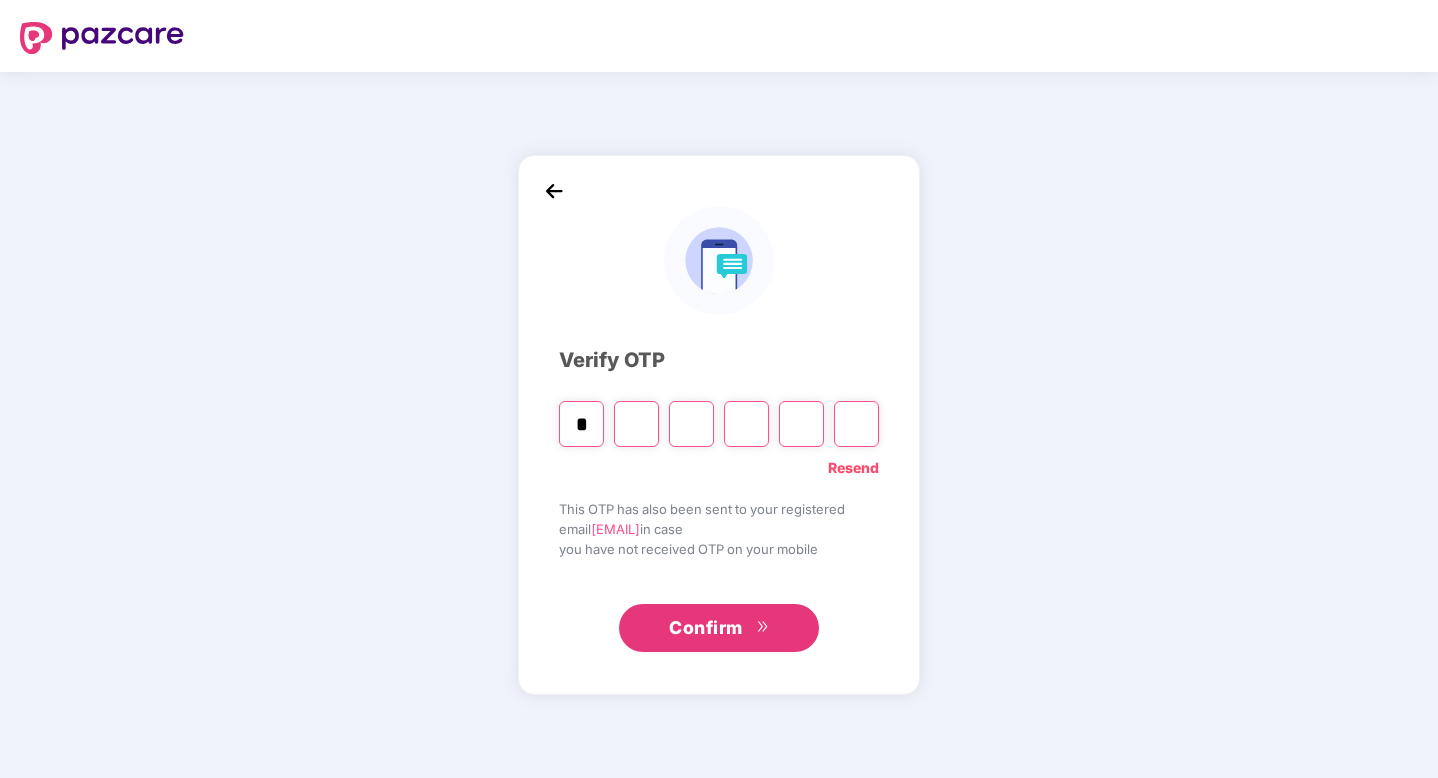 type on "*" 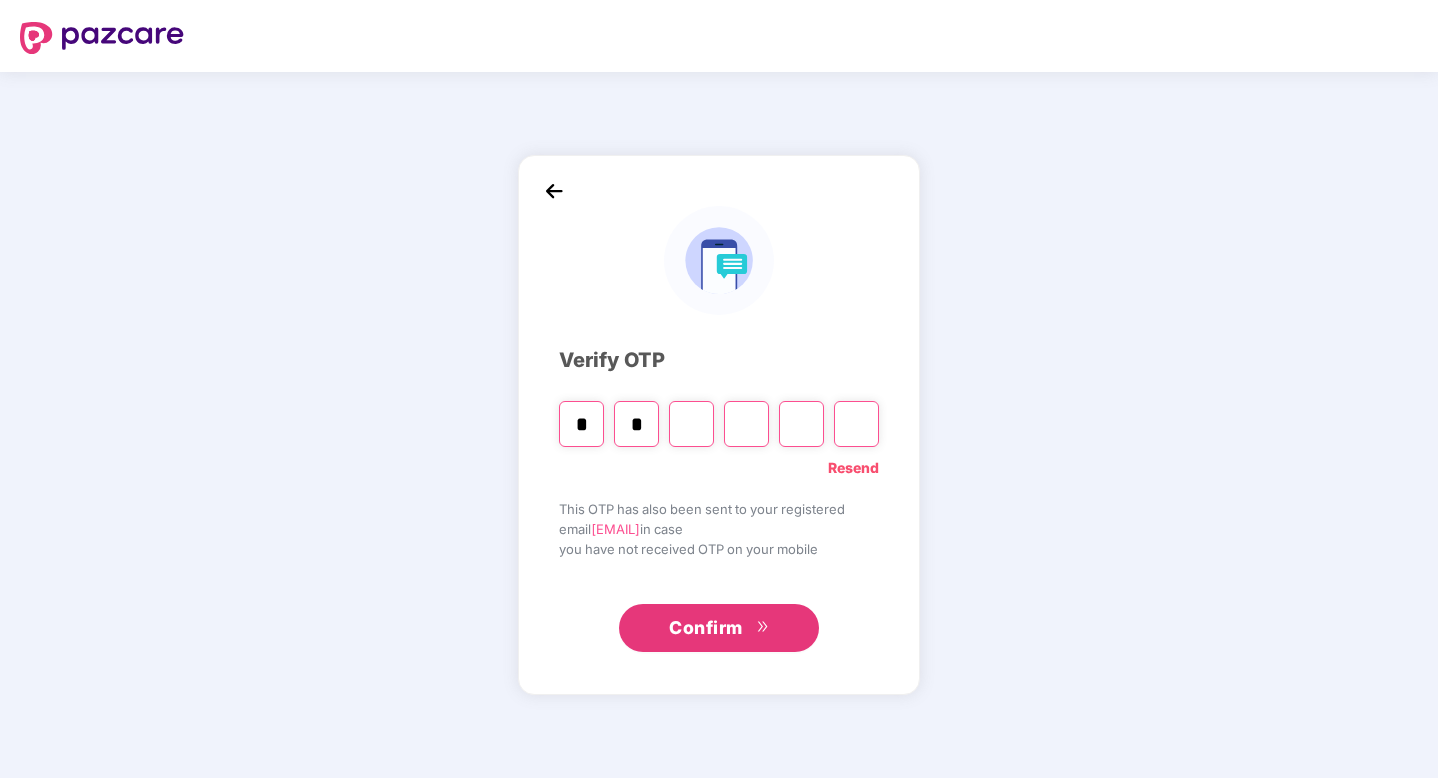 type on "*" 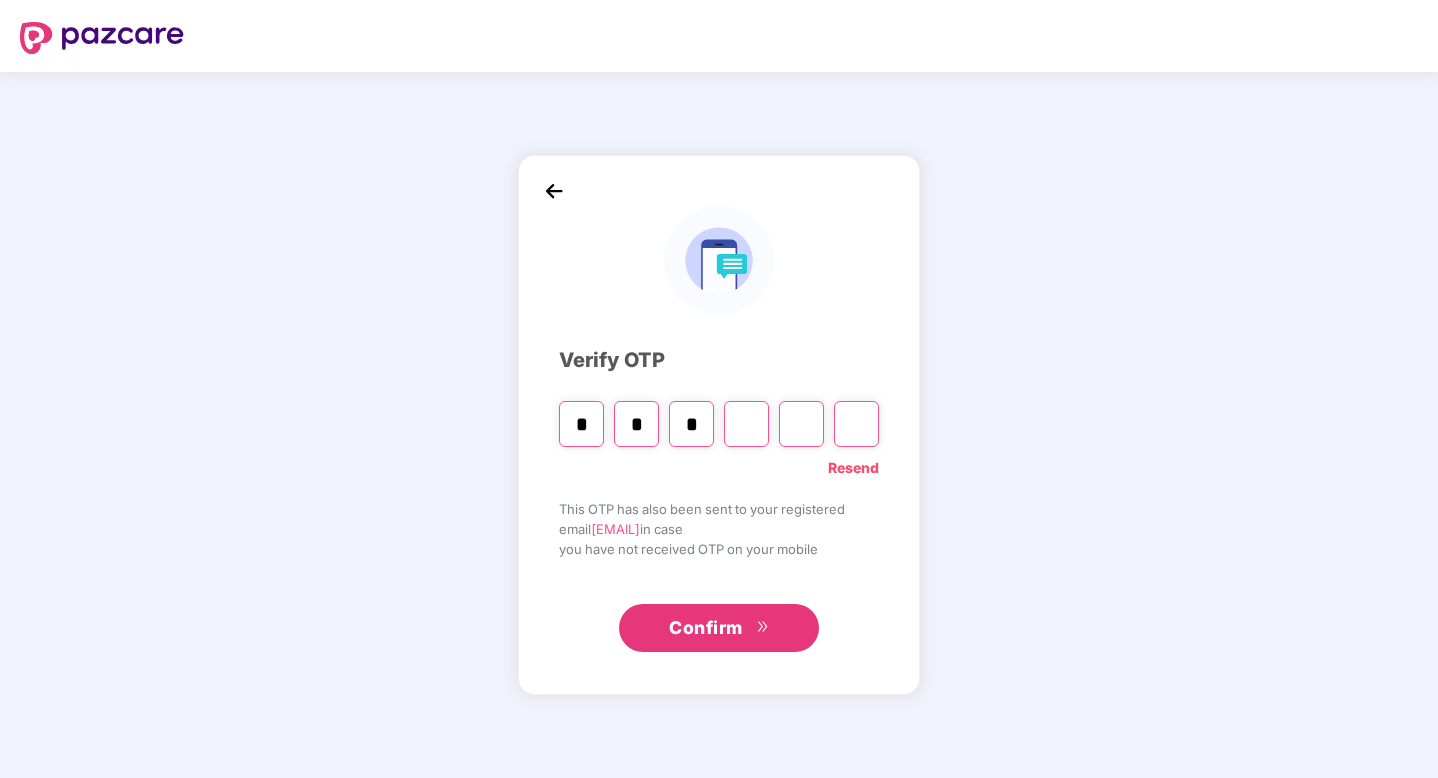 type on "*" 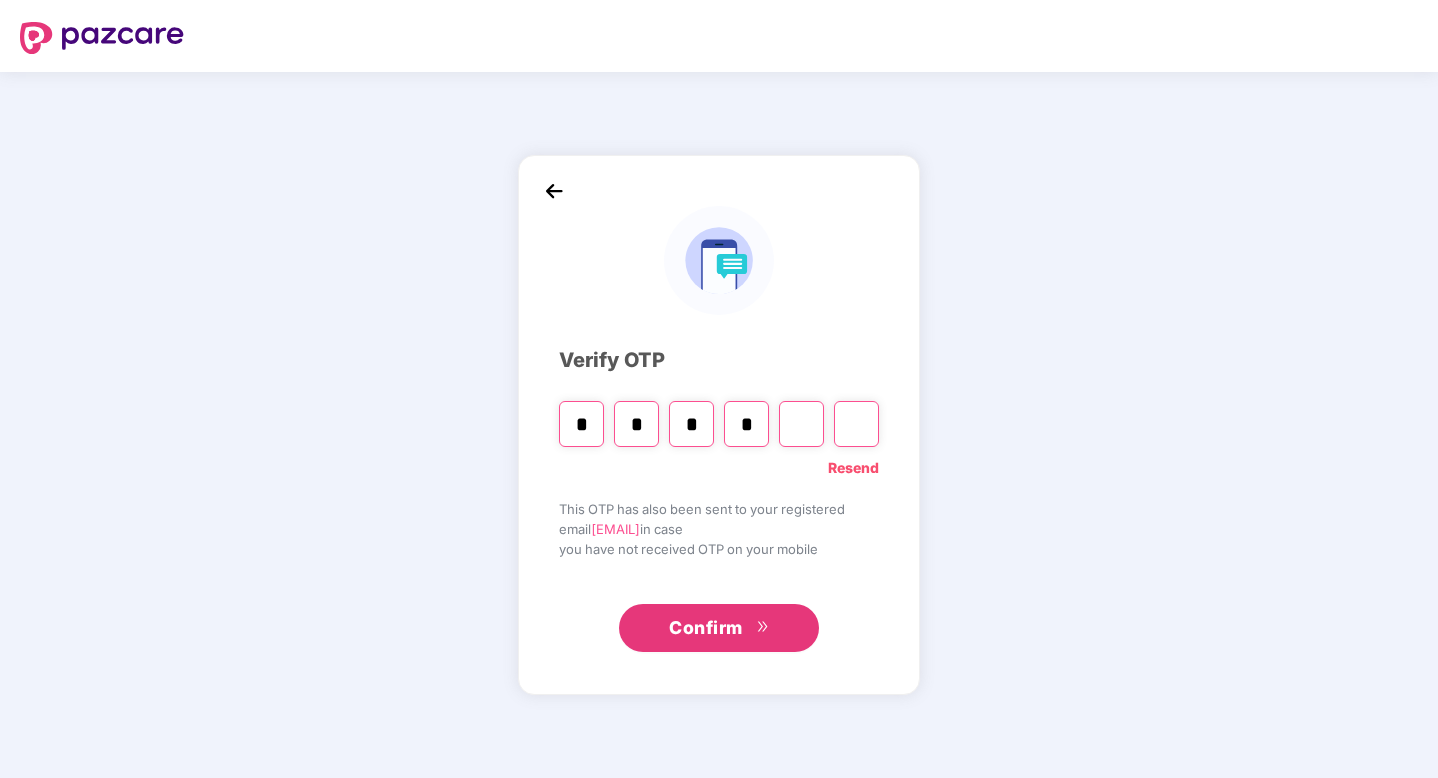 type on "*" 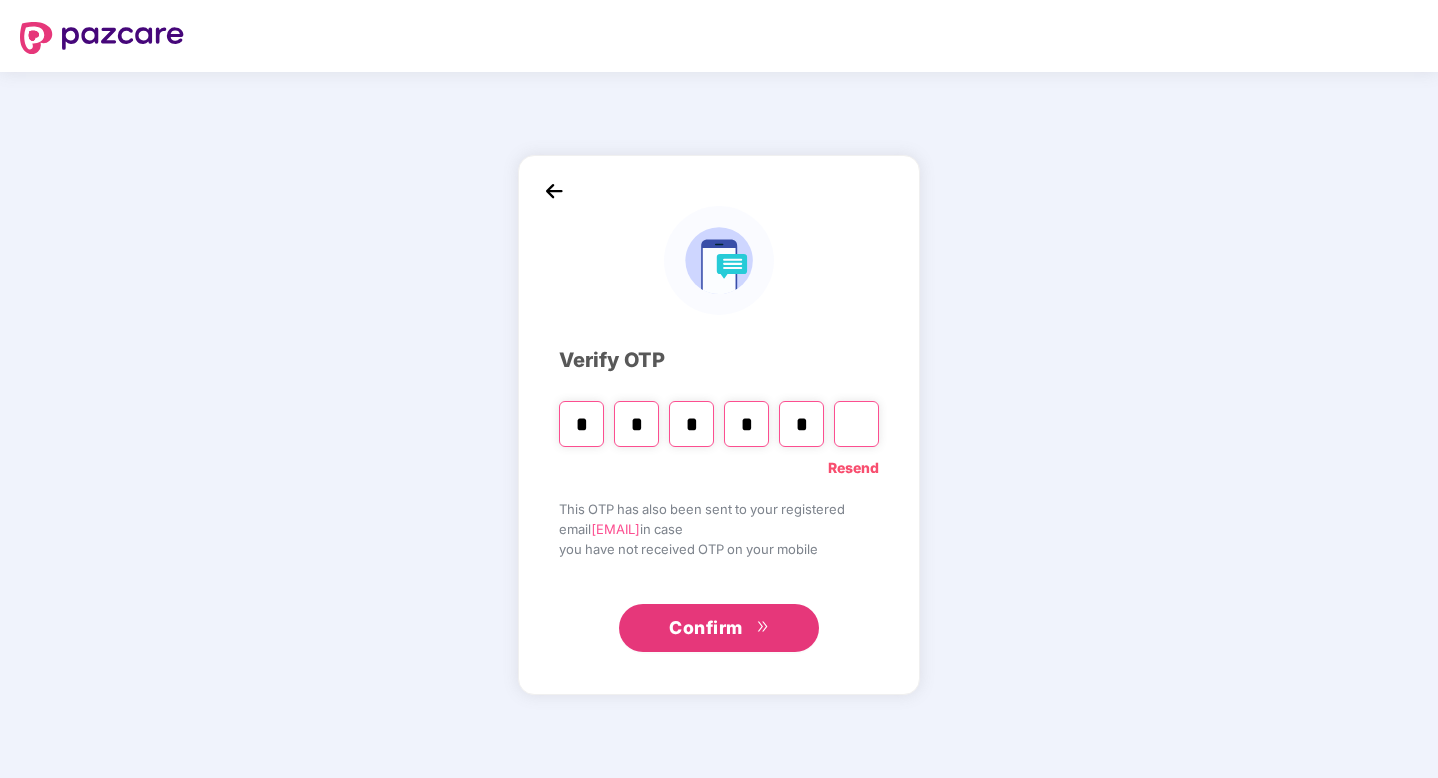 type on "*" 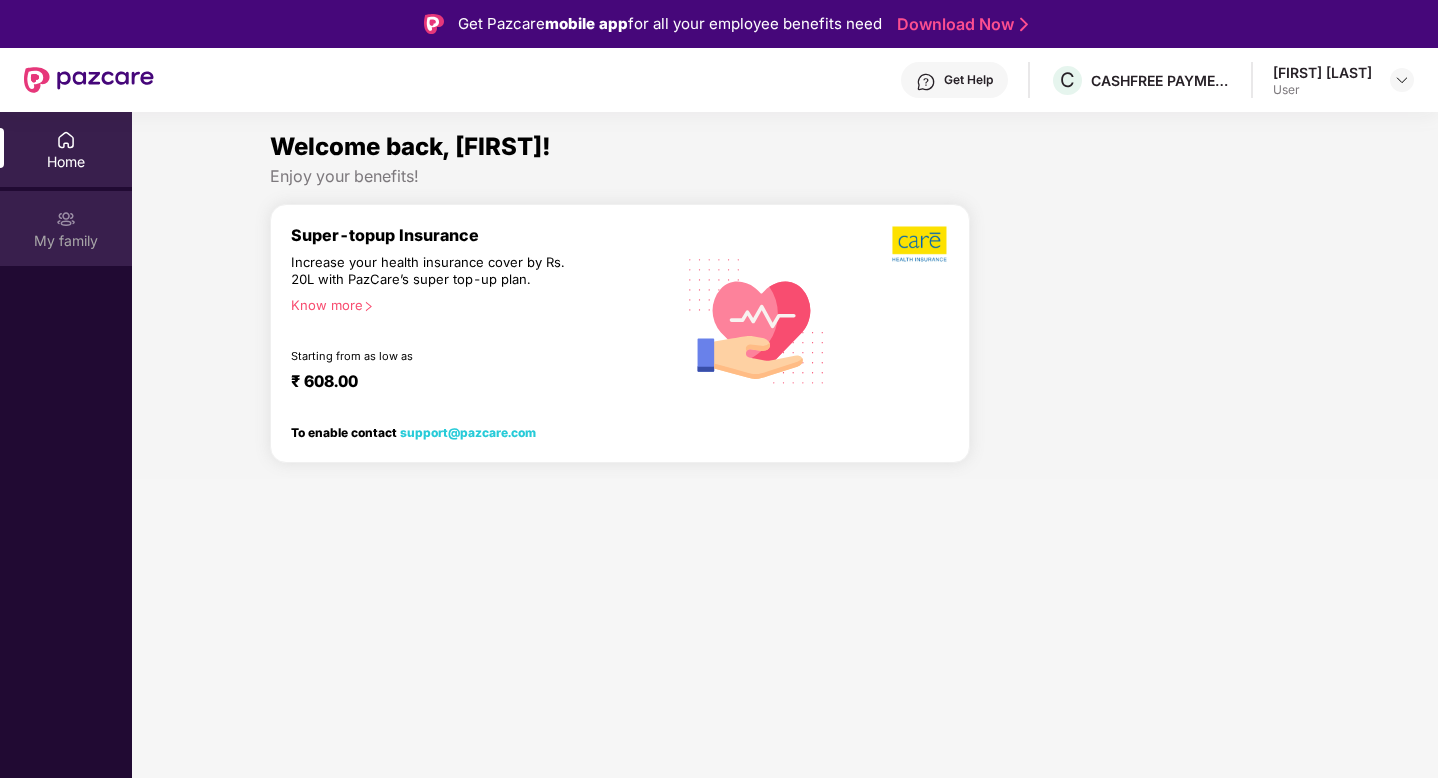 click on "My family" at bounding box center [66, 241] 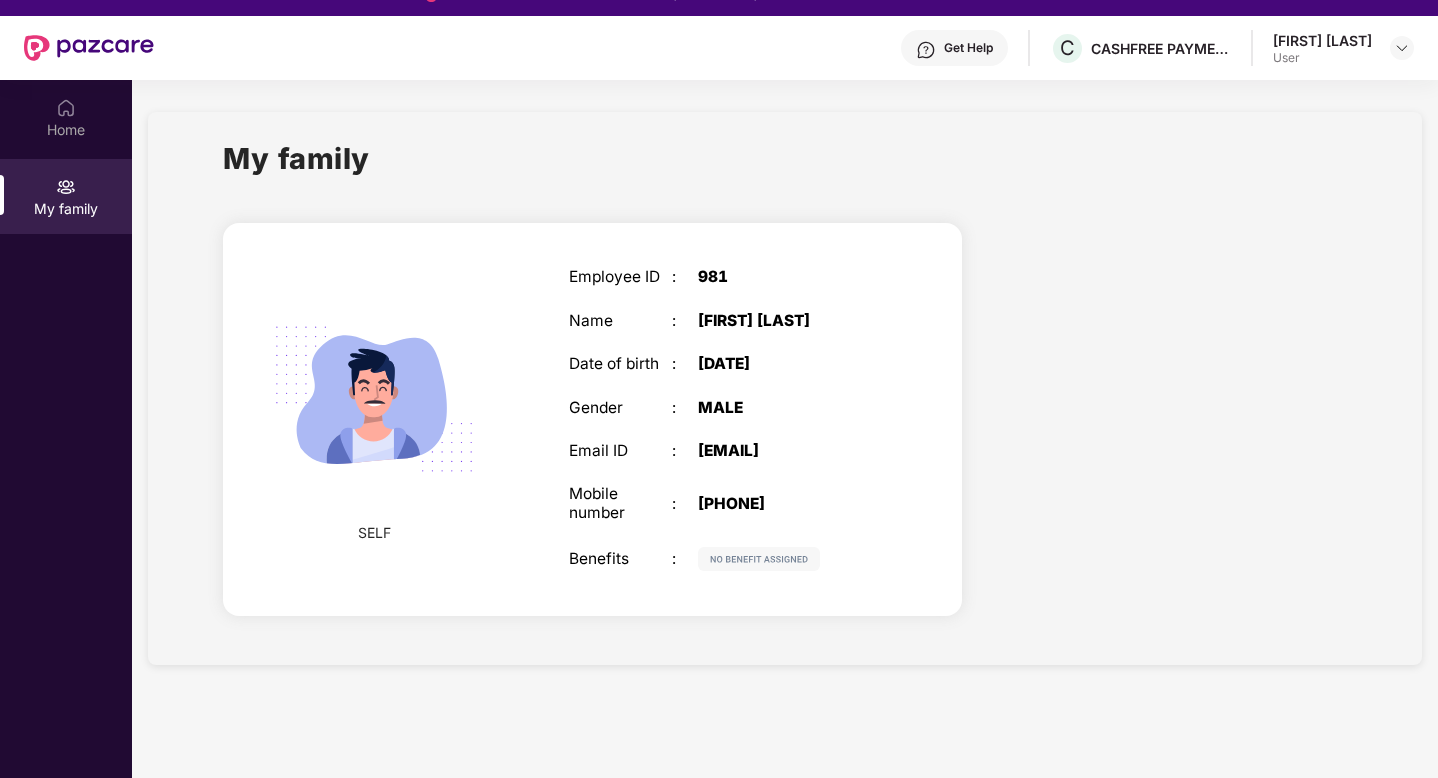 scroll, scrollTop: 0, scrollLeft: 0, axis: both 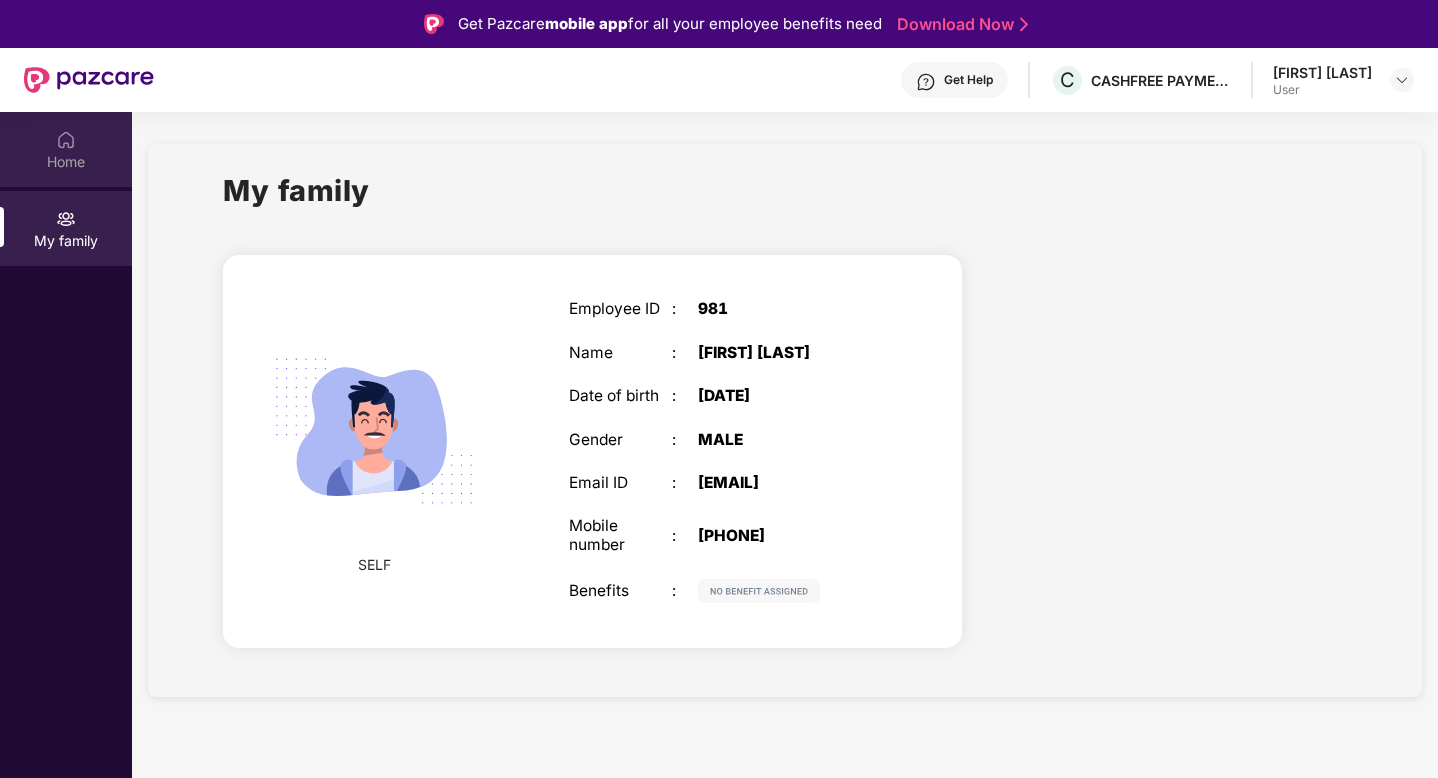 click on "Home" at bounding box center [66, 162] 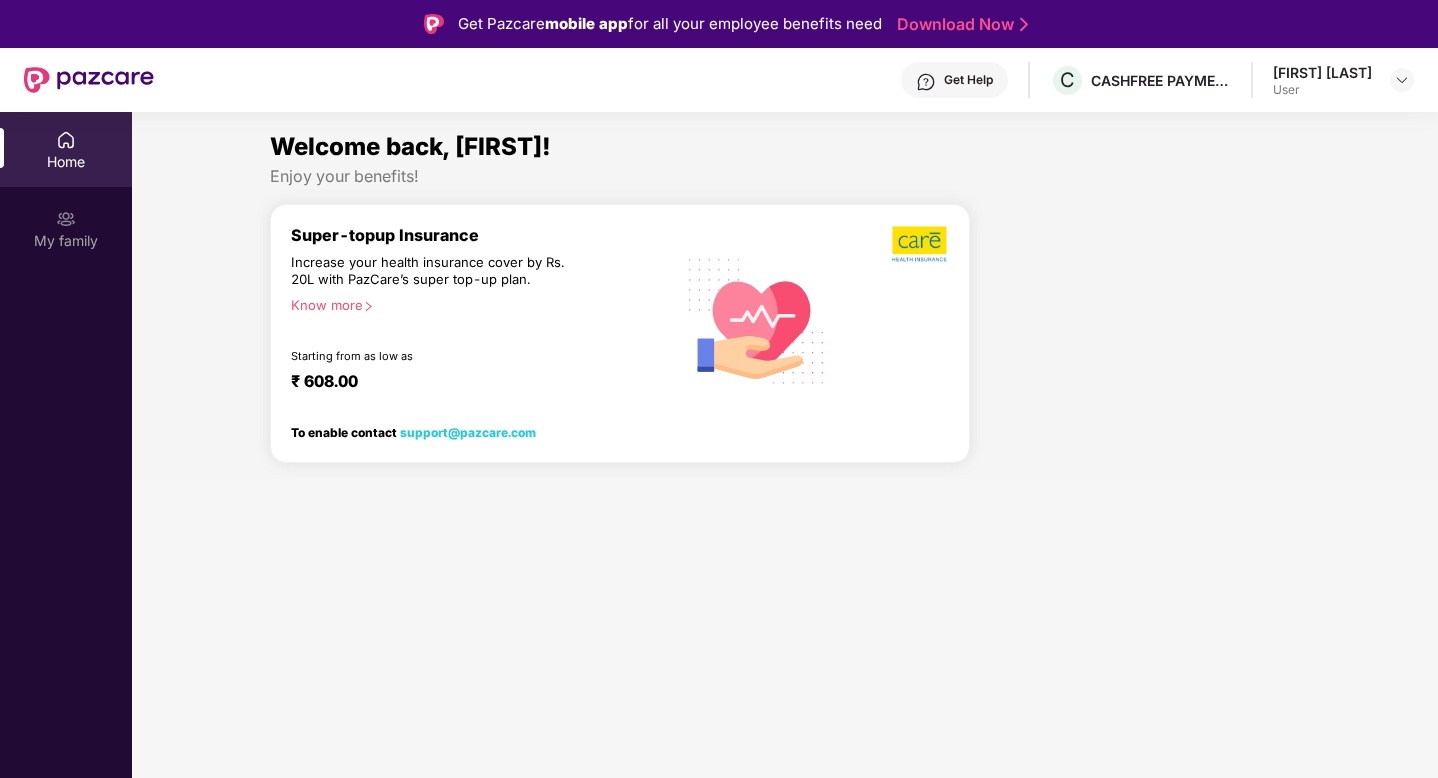 click on "Increase your health insurance cover by Rs. 20L with PazCare’s super top-up plan." at bounding box center [440, 271] 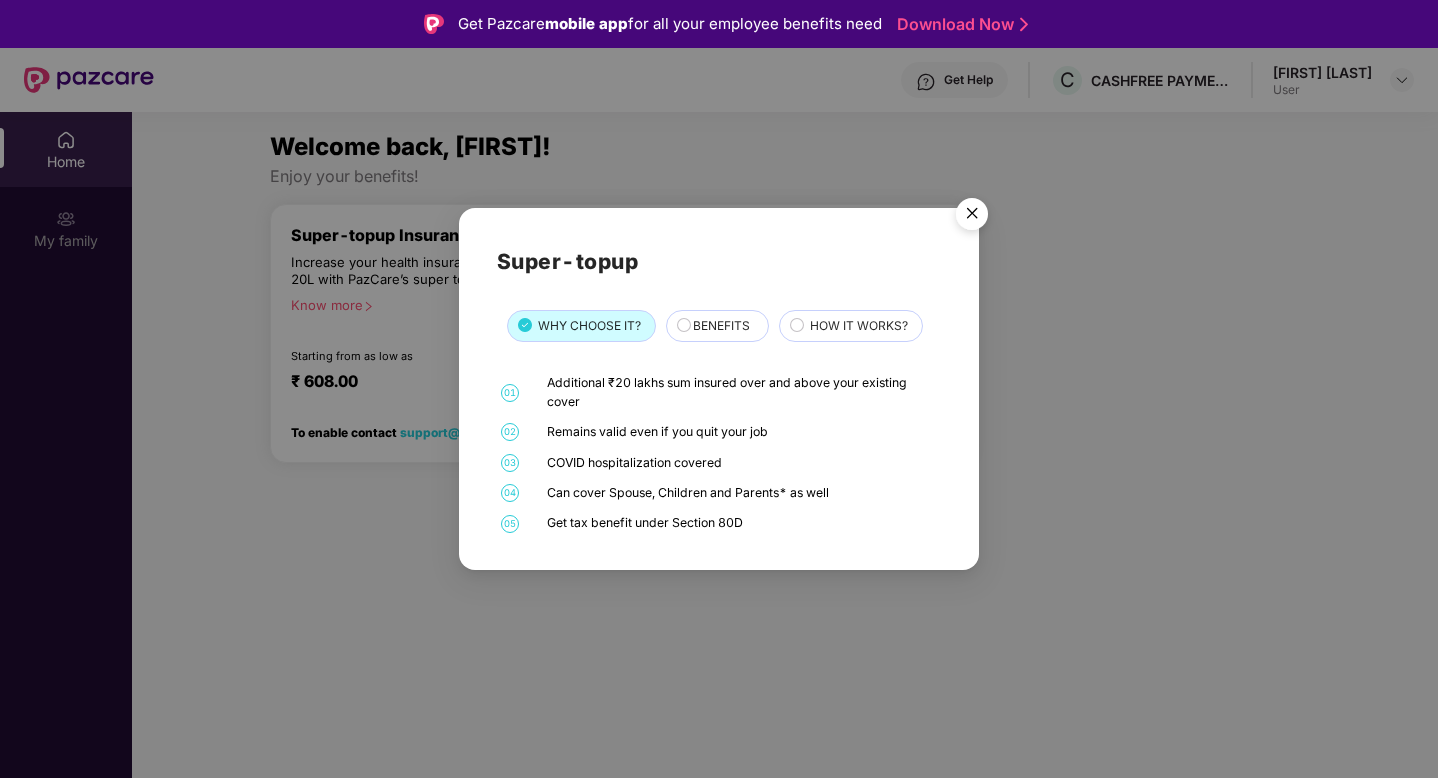 click on "HOW IT WORKS?" at bounding box center (859, 326) 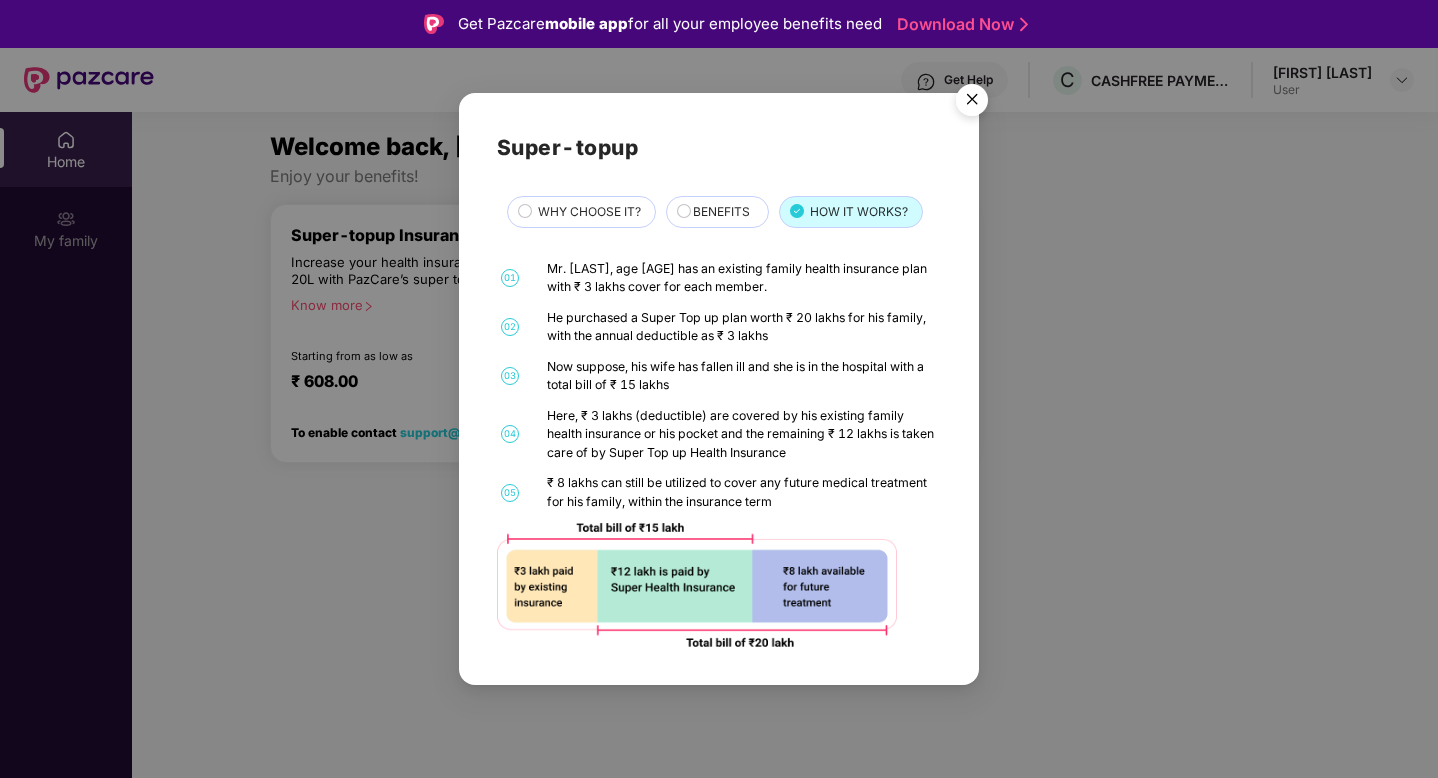 click on "BENEFITS" at bounding box center [721, 212] 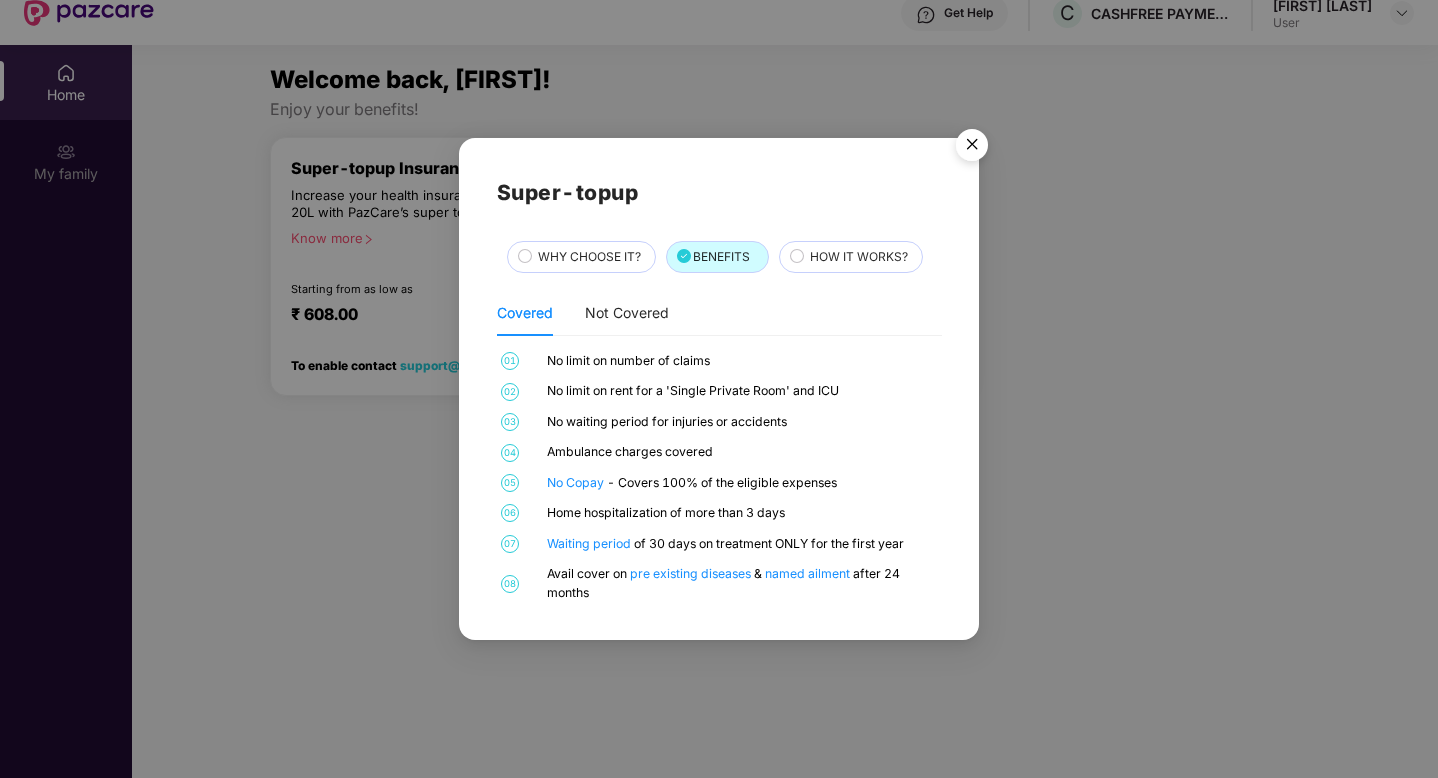 scroll, scrollTop: 72, scrollLeft: 0, axis: vertical 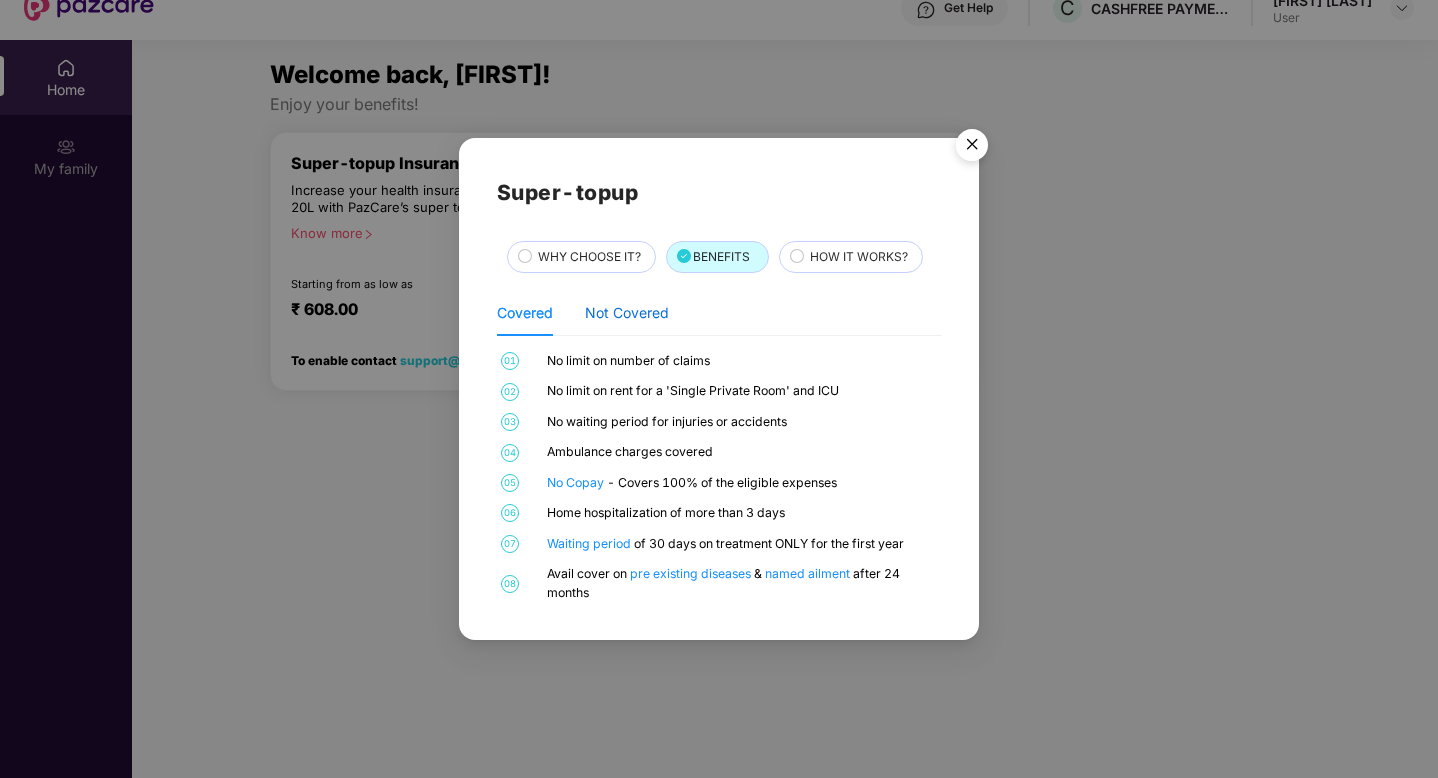 click on "Not Covered" at bounding box center [627, 313] 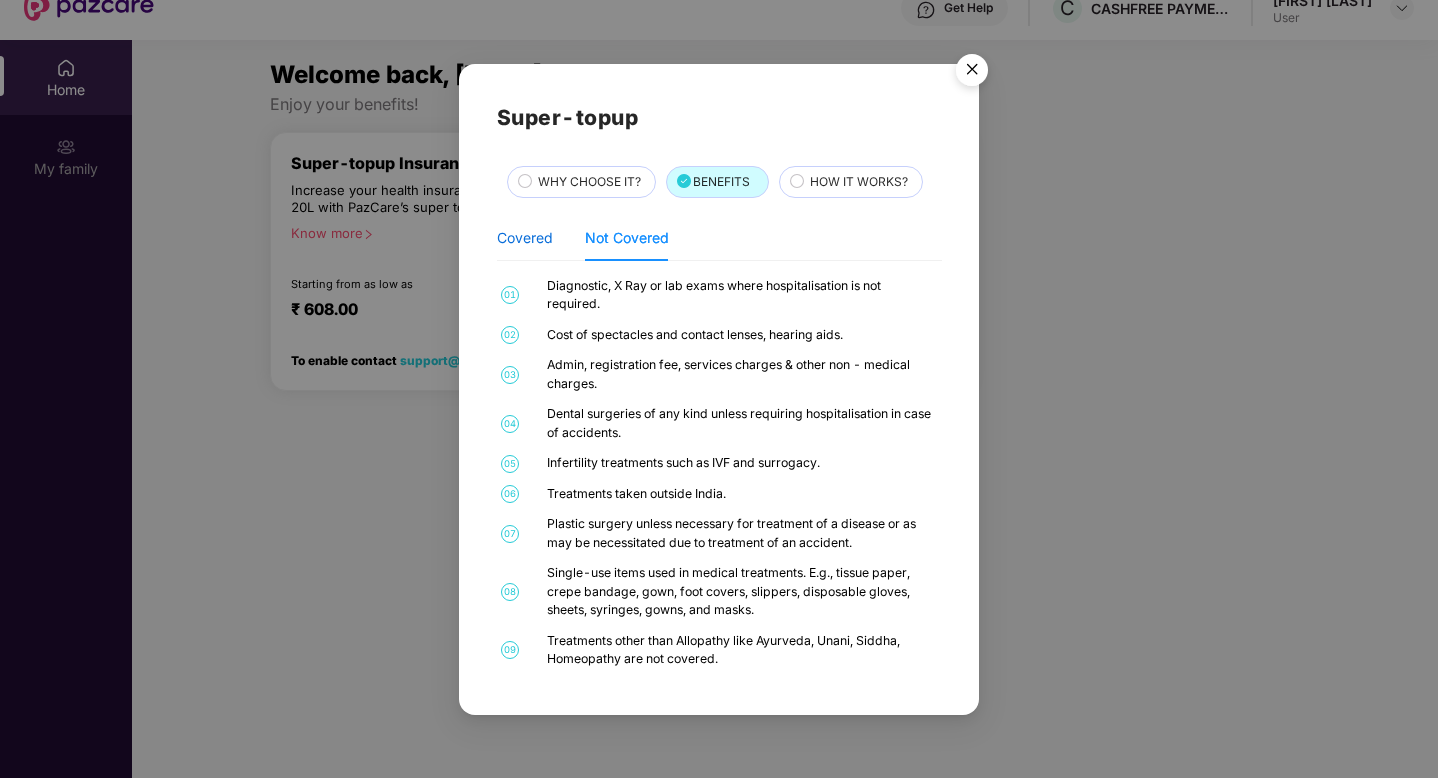 click on "Covered" at bounding box center (525, 238) 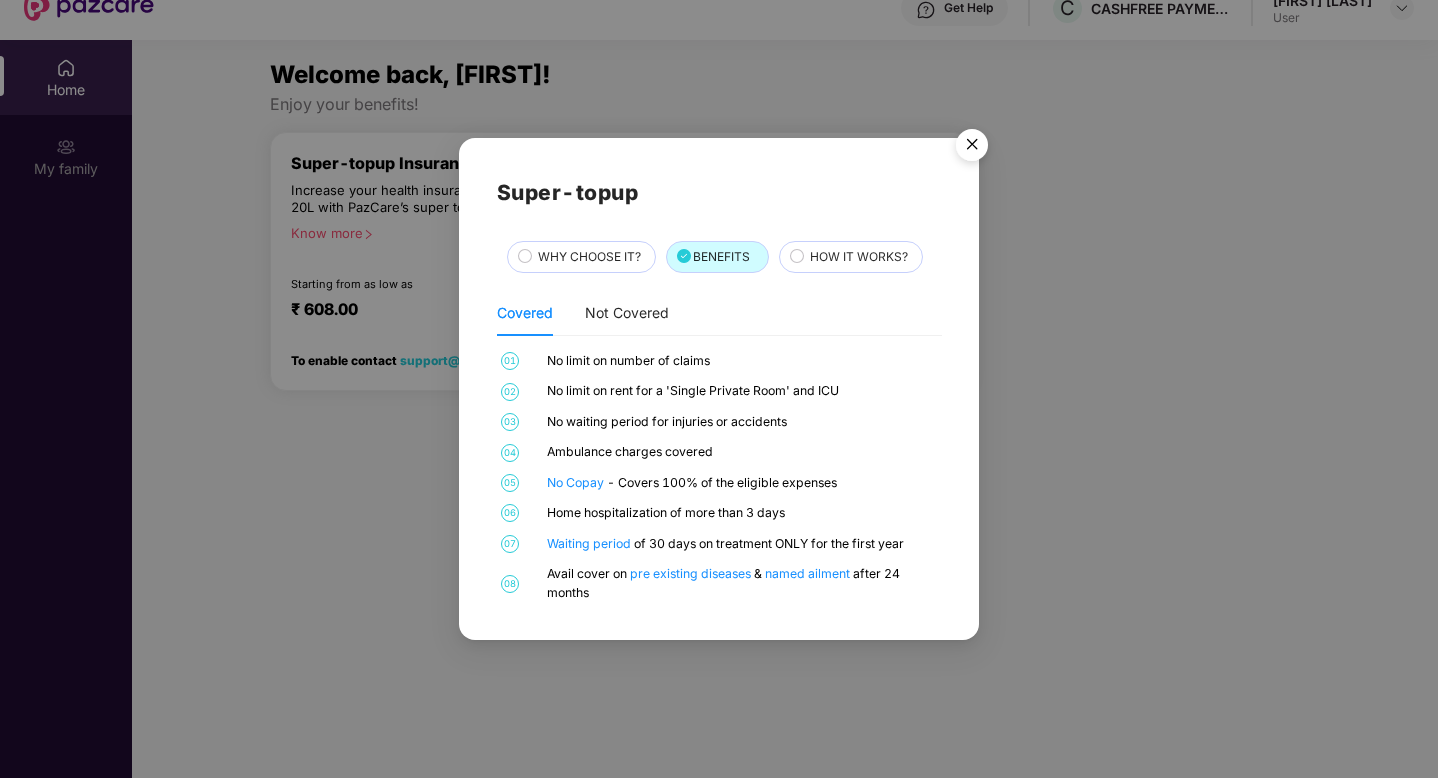 click at bounding box center [972, 148] 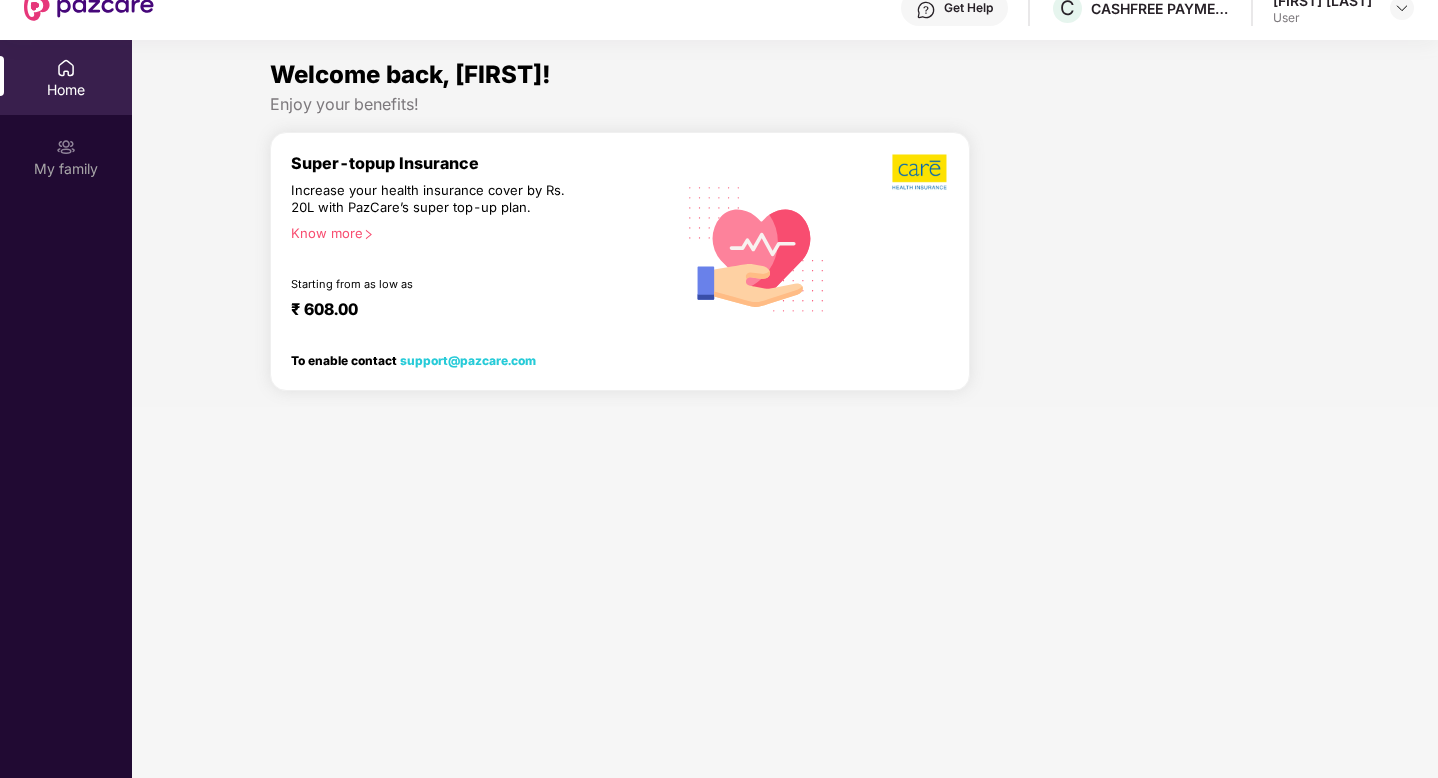 scroll, scrollTop: 0, scrollLeft: 0, axis: both 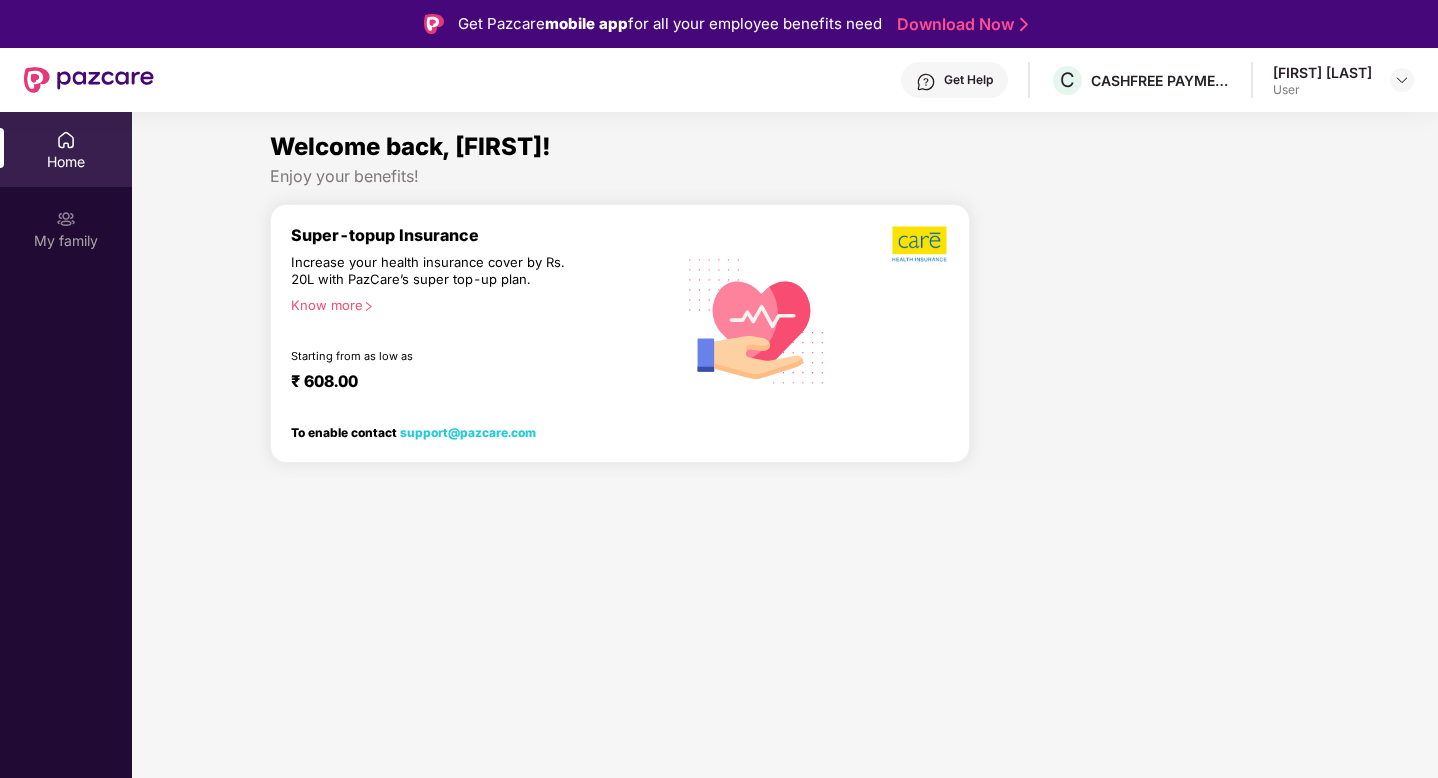 click on "Get Help C CASHFREE PAYMENTS INDIA PVT. LTD. Jude Emmanuel Peeriz User" at bounding box center [719, 80] 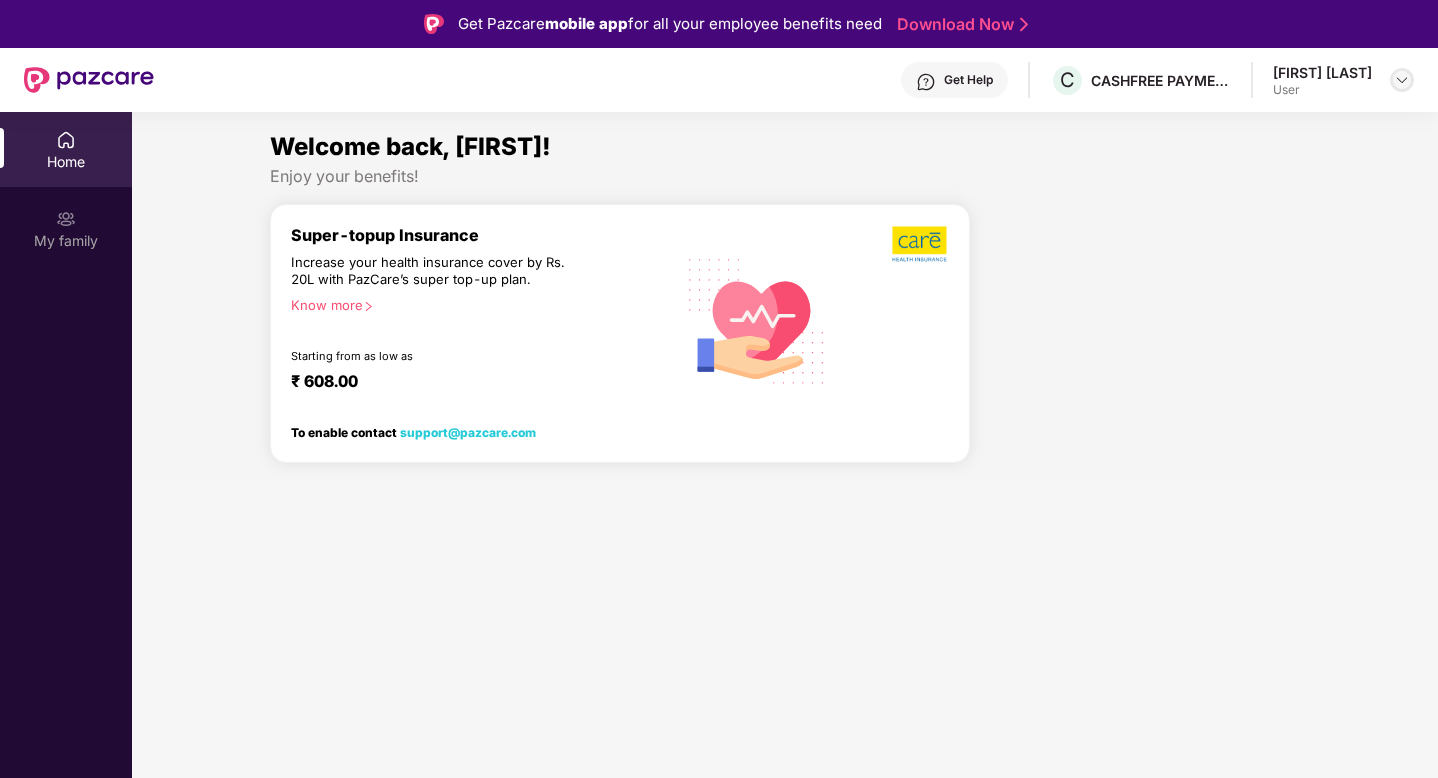 click at bounding box center (1402, 80) 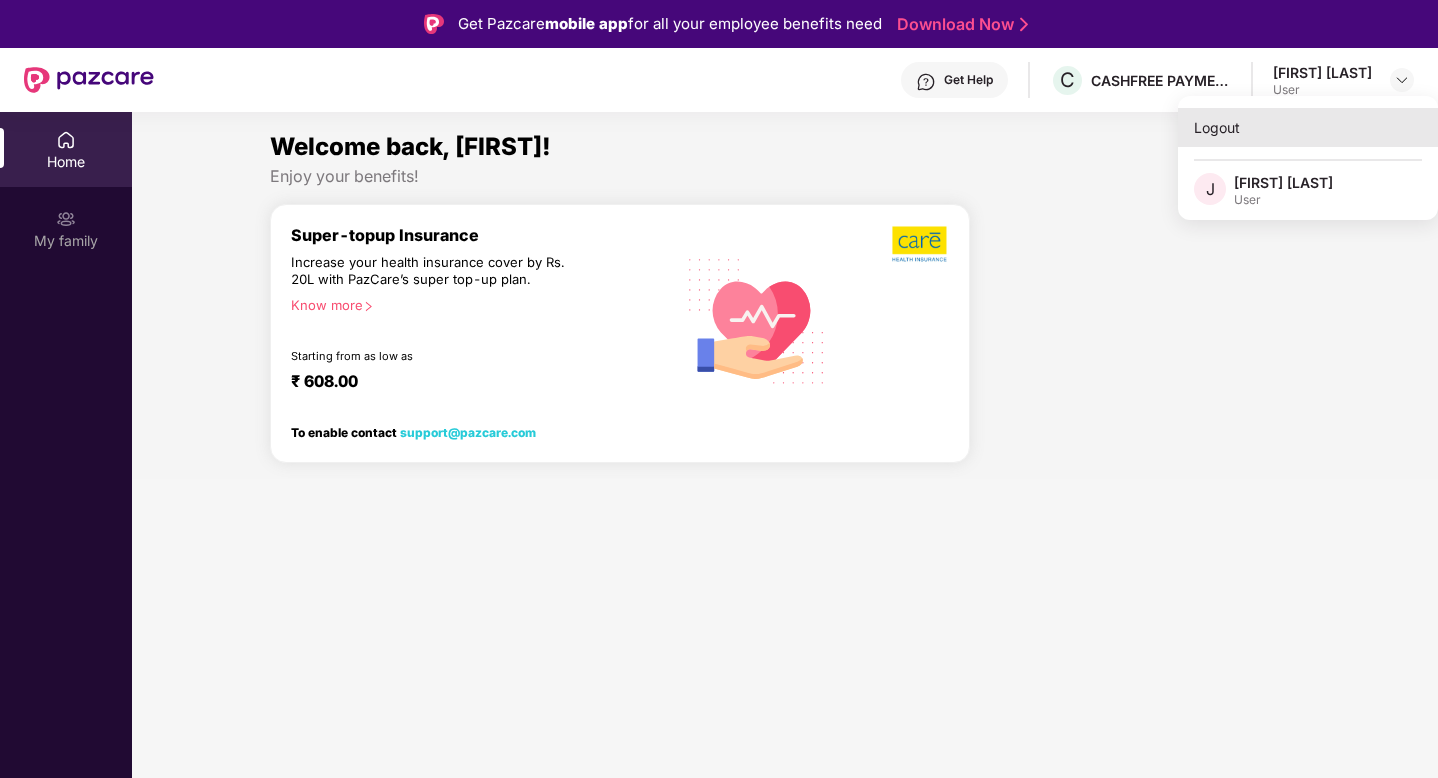 click on "Logout" at bounding box center (1308, 127) 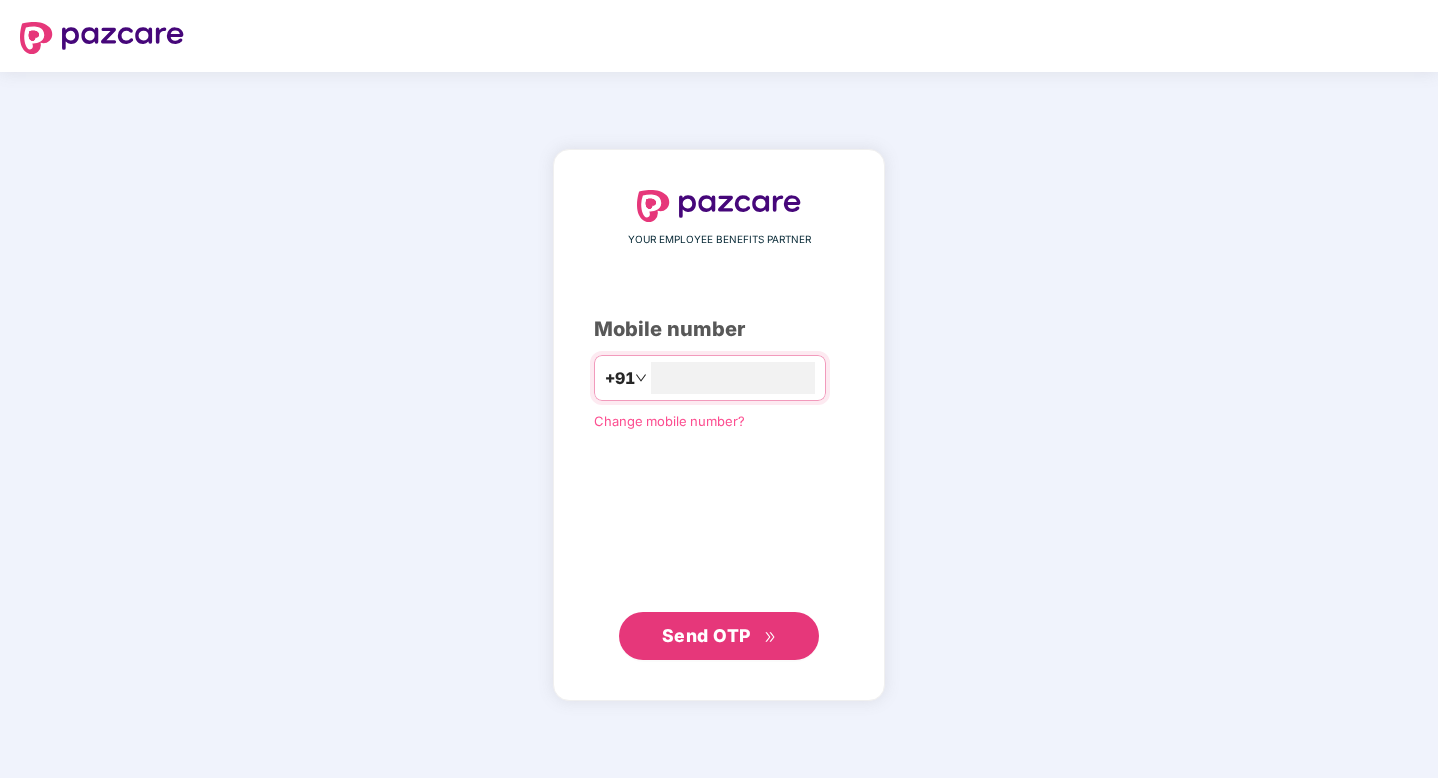 type on "*" 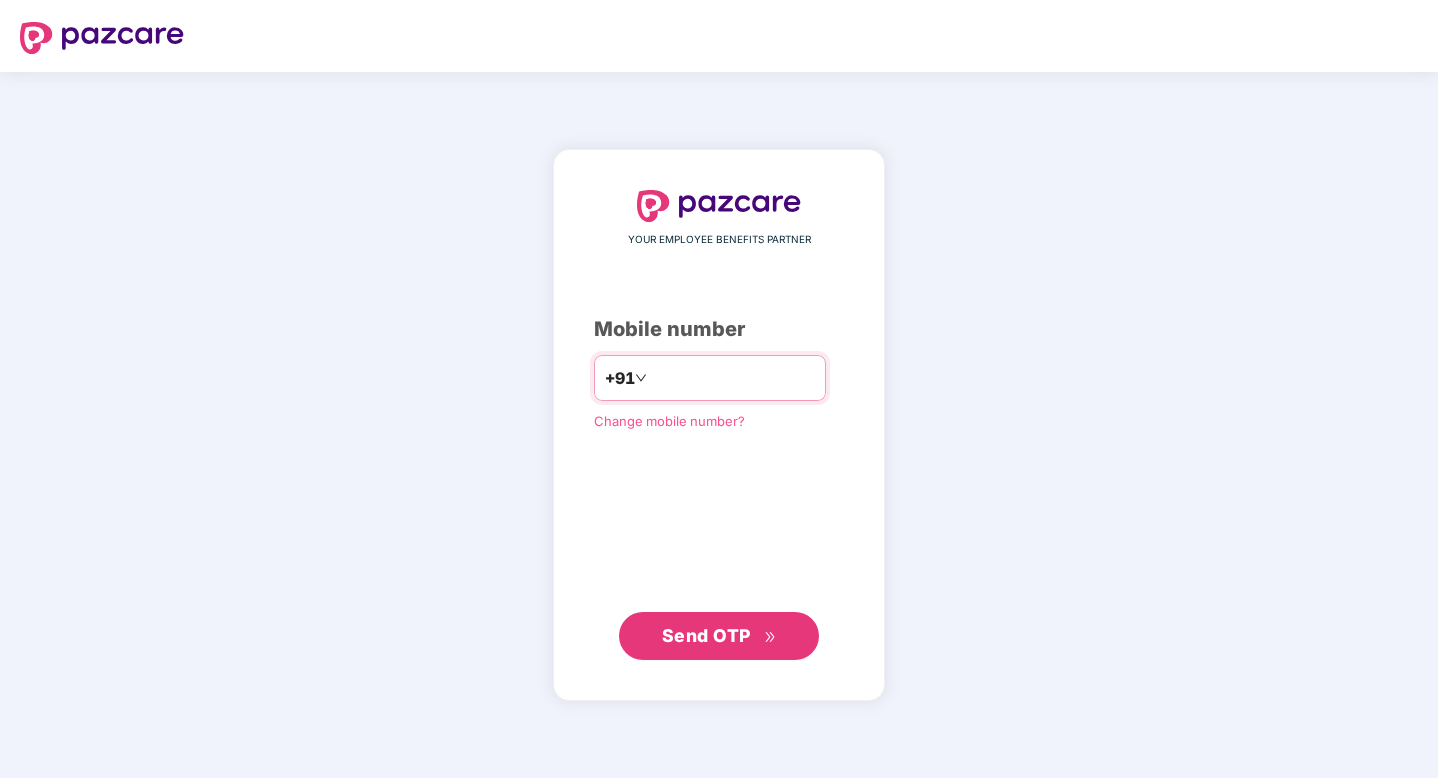type on "**********" 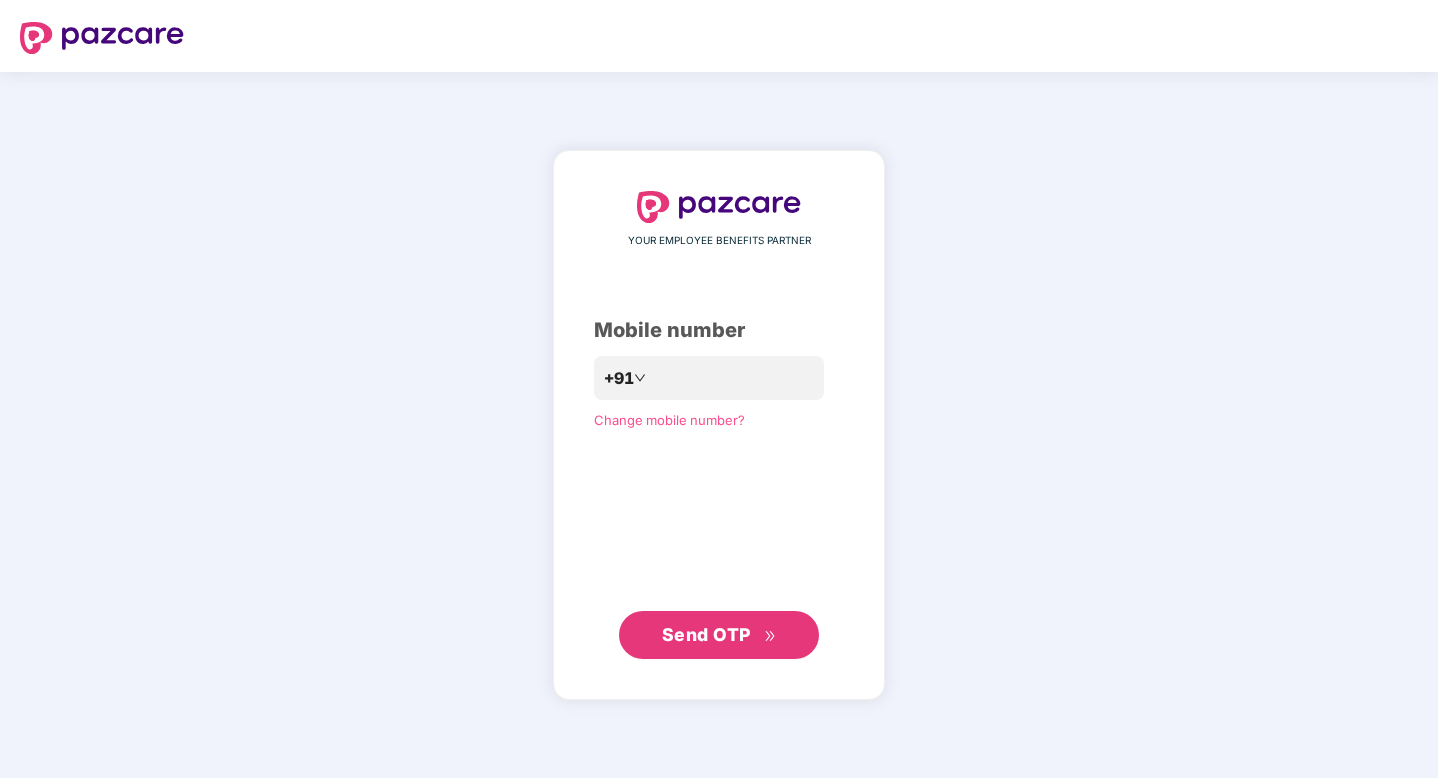 click on "Send OTP" at bounding box center (719, 635) 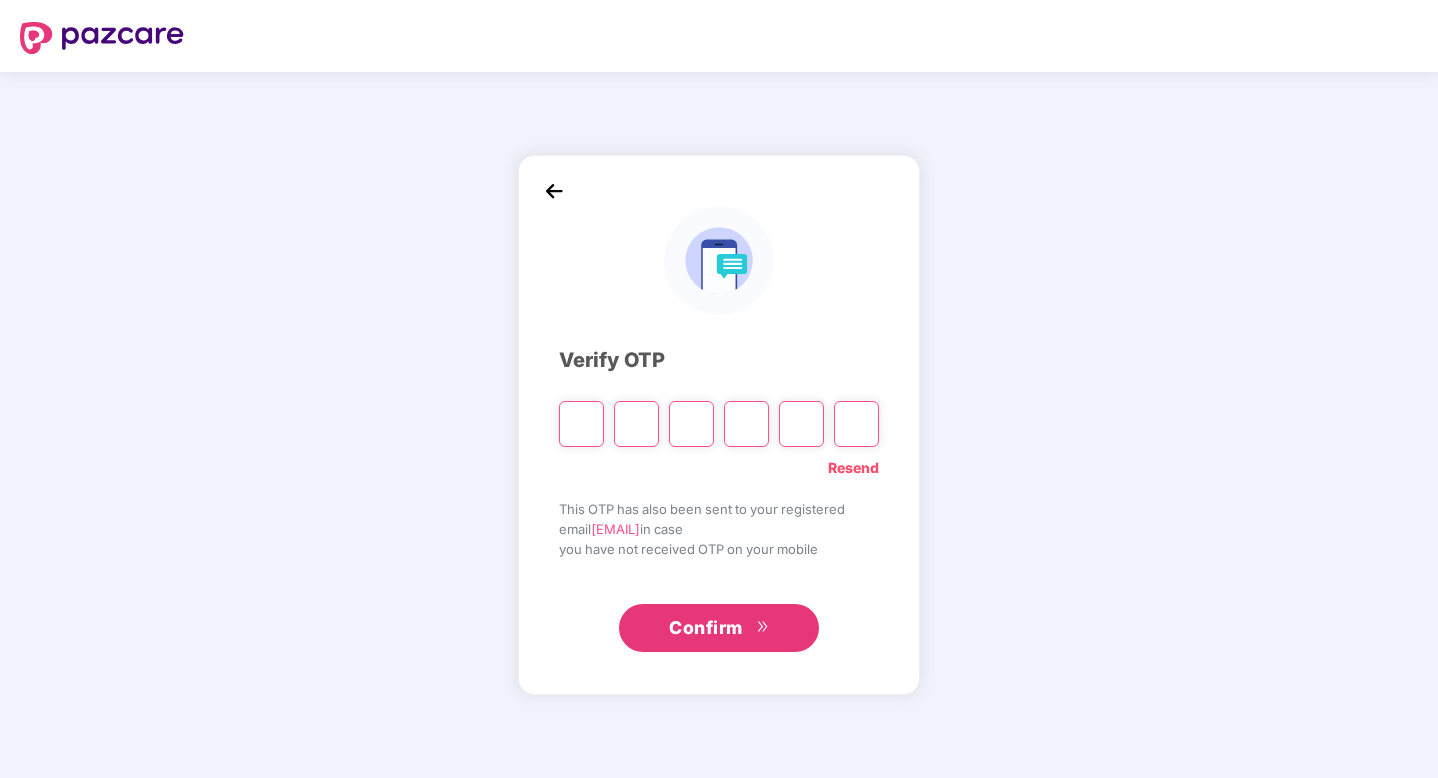 type on "*" 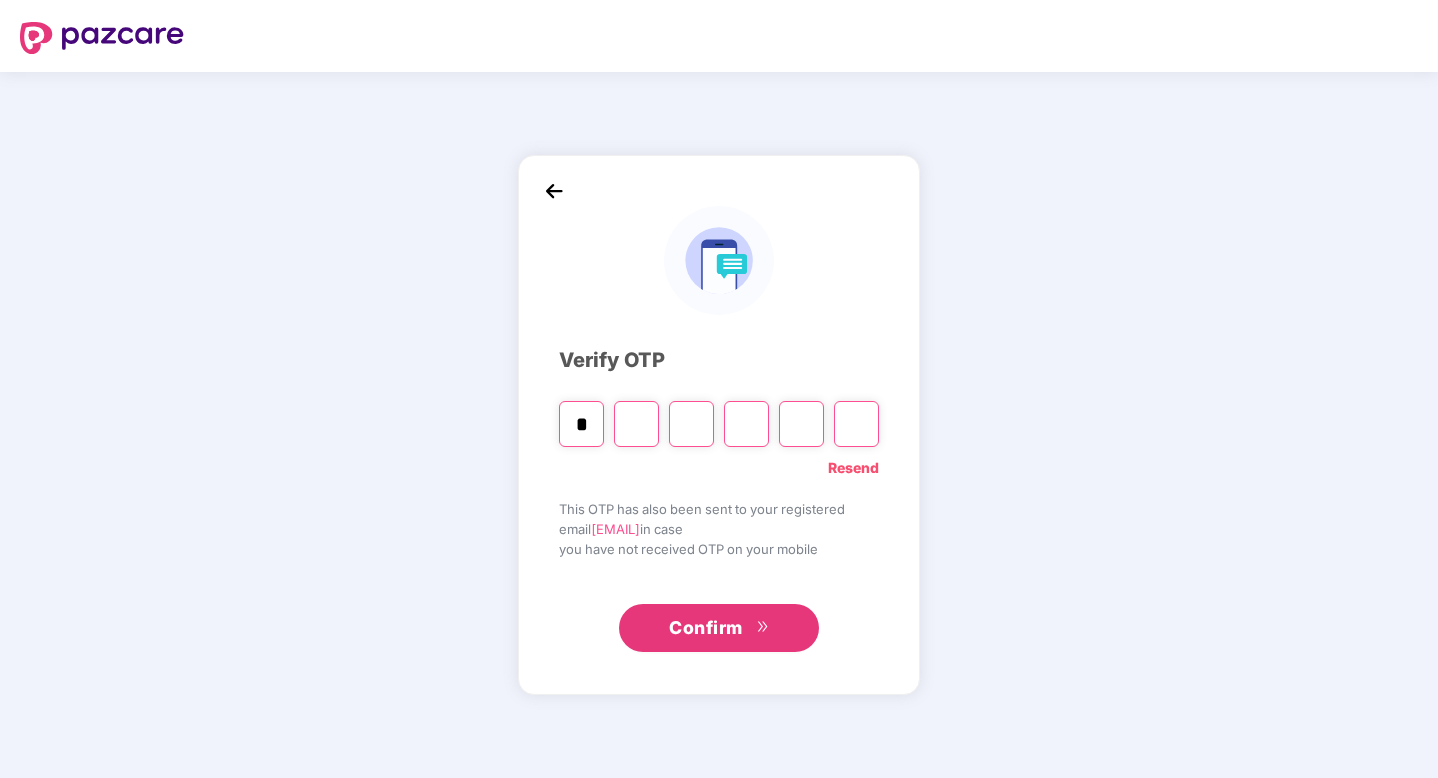 type on "*" 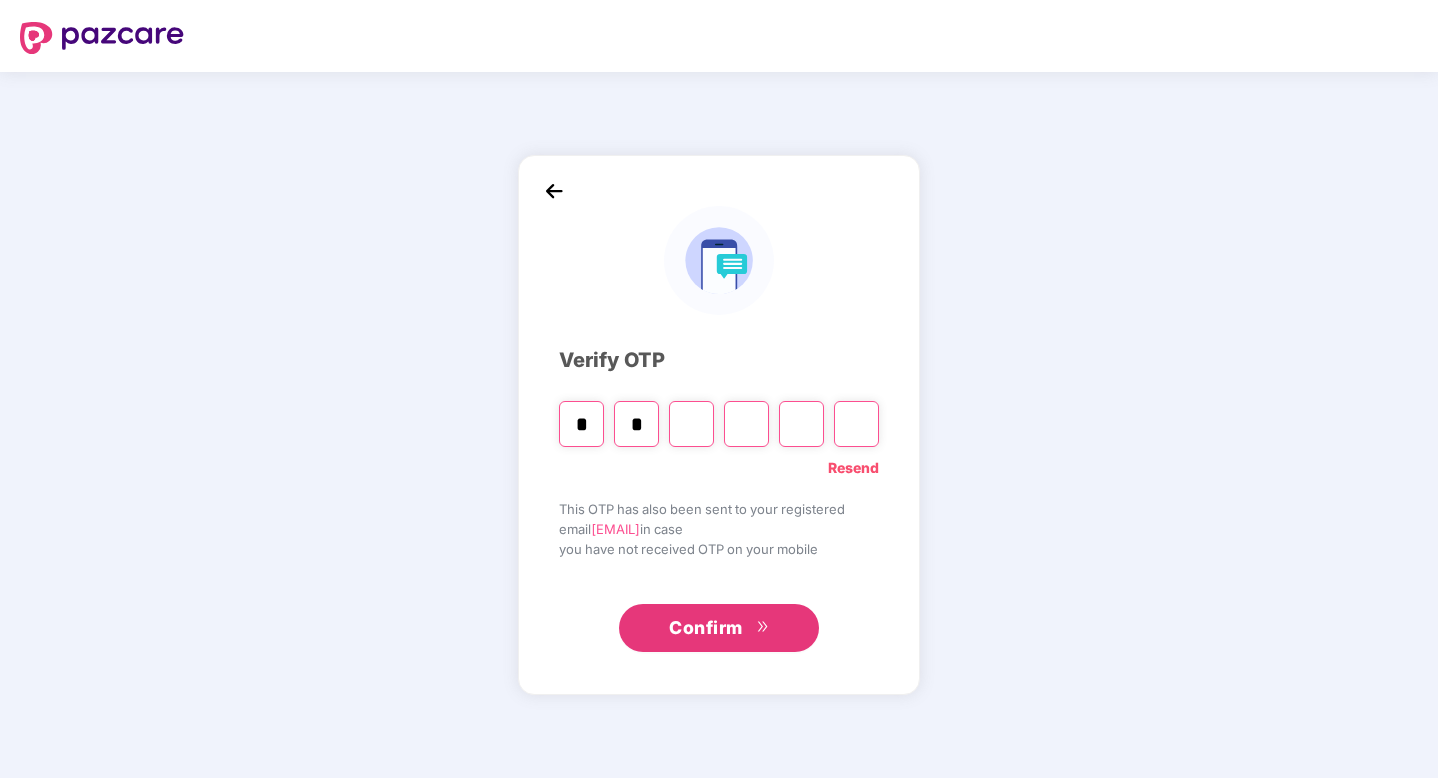 type on "*" 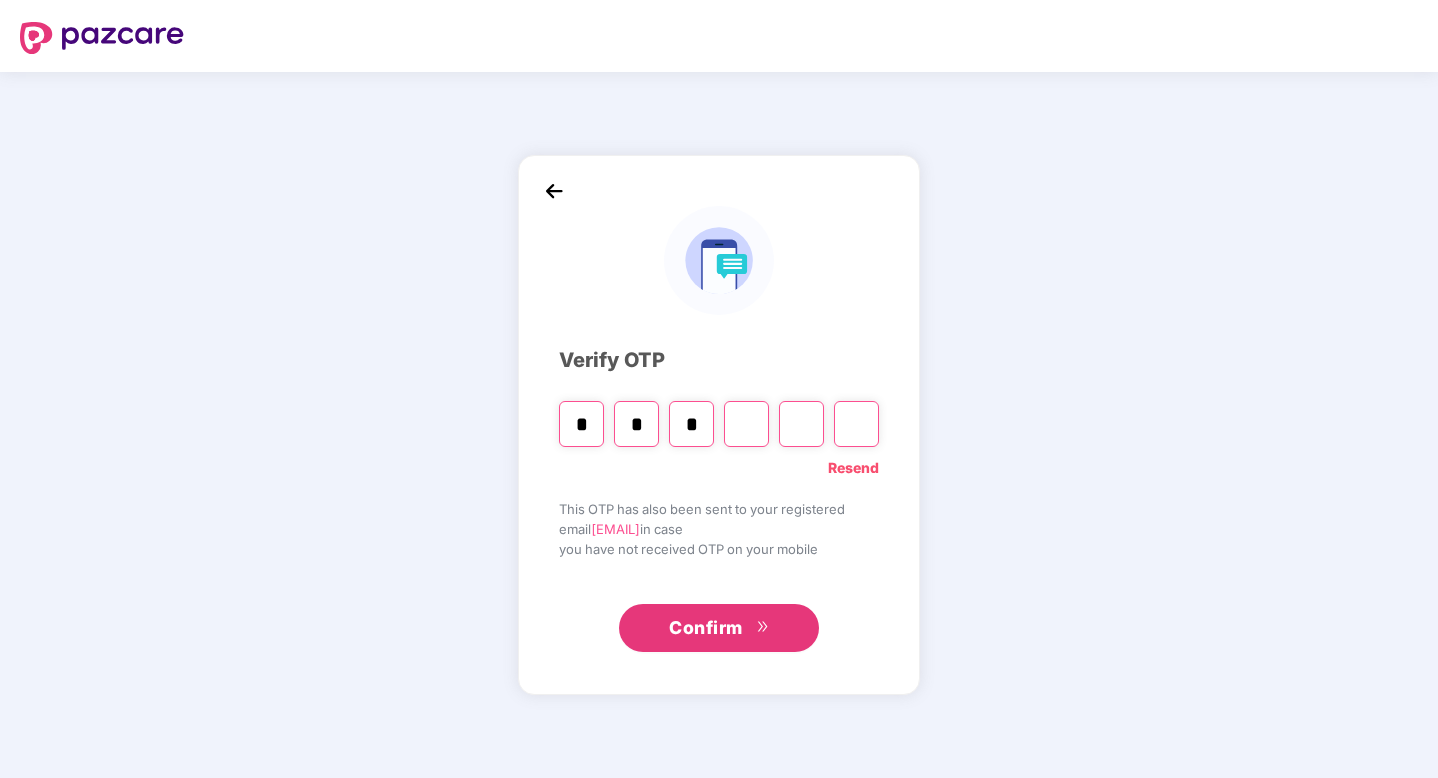 type 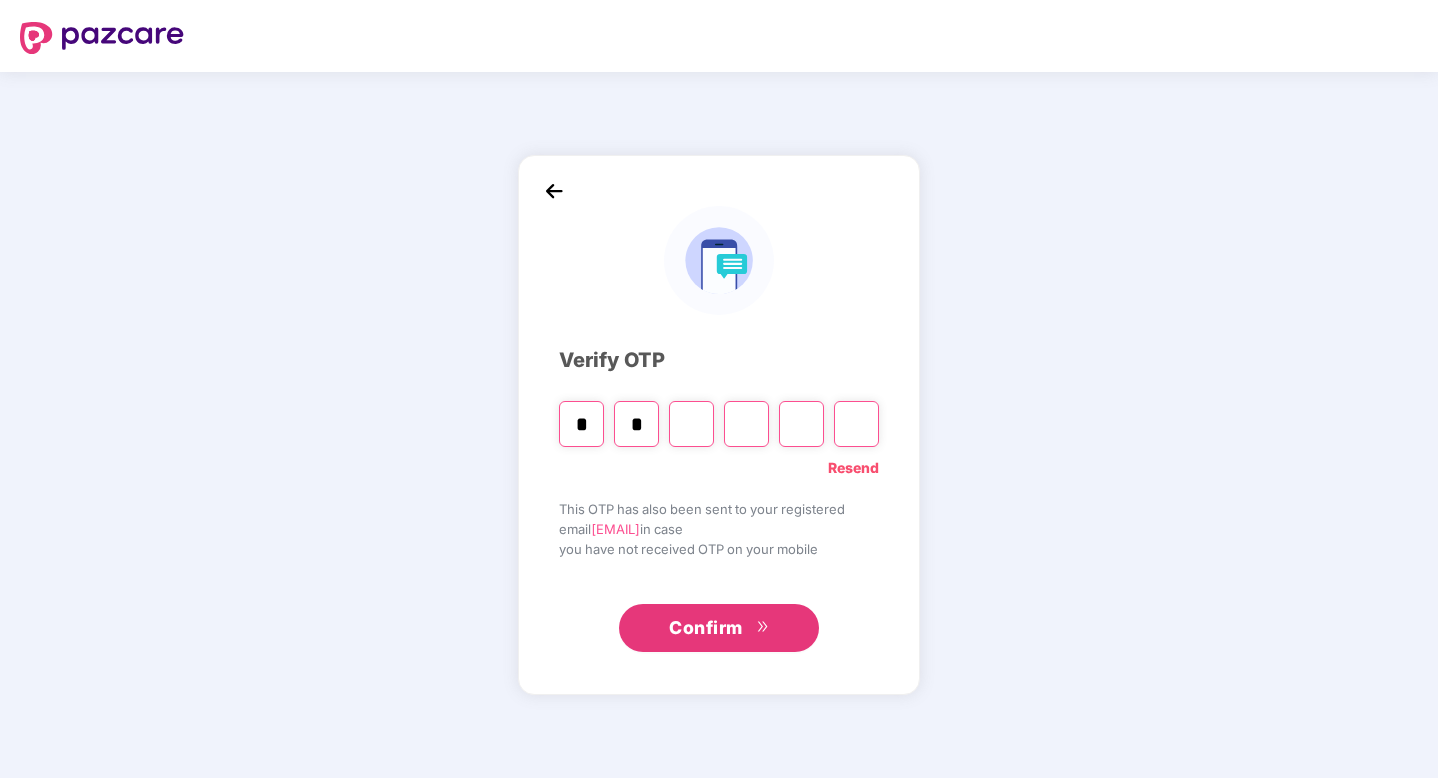 type 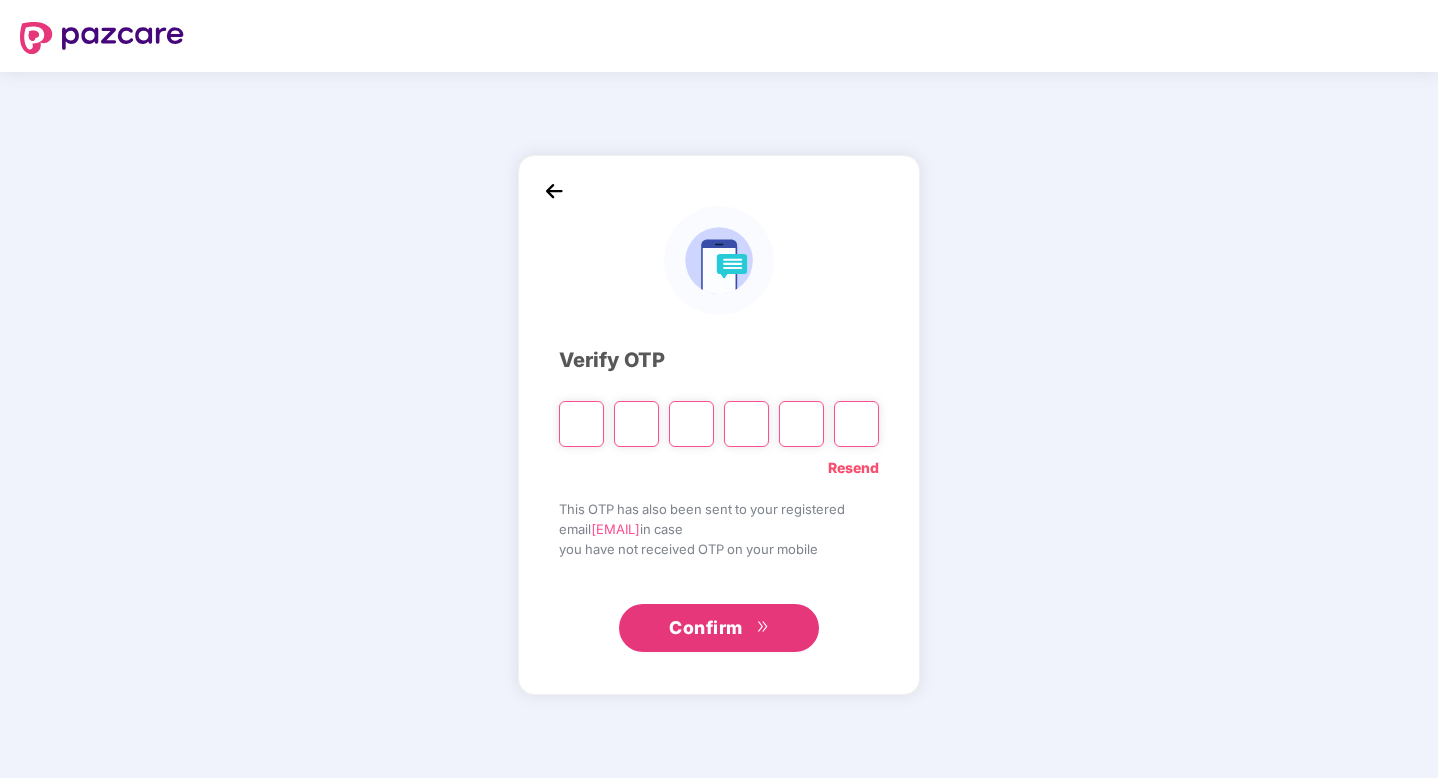 type on "*" 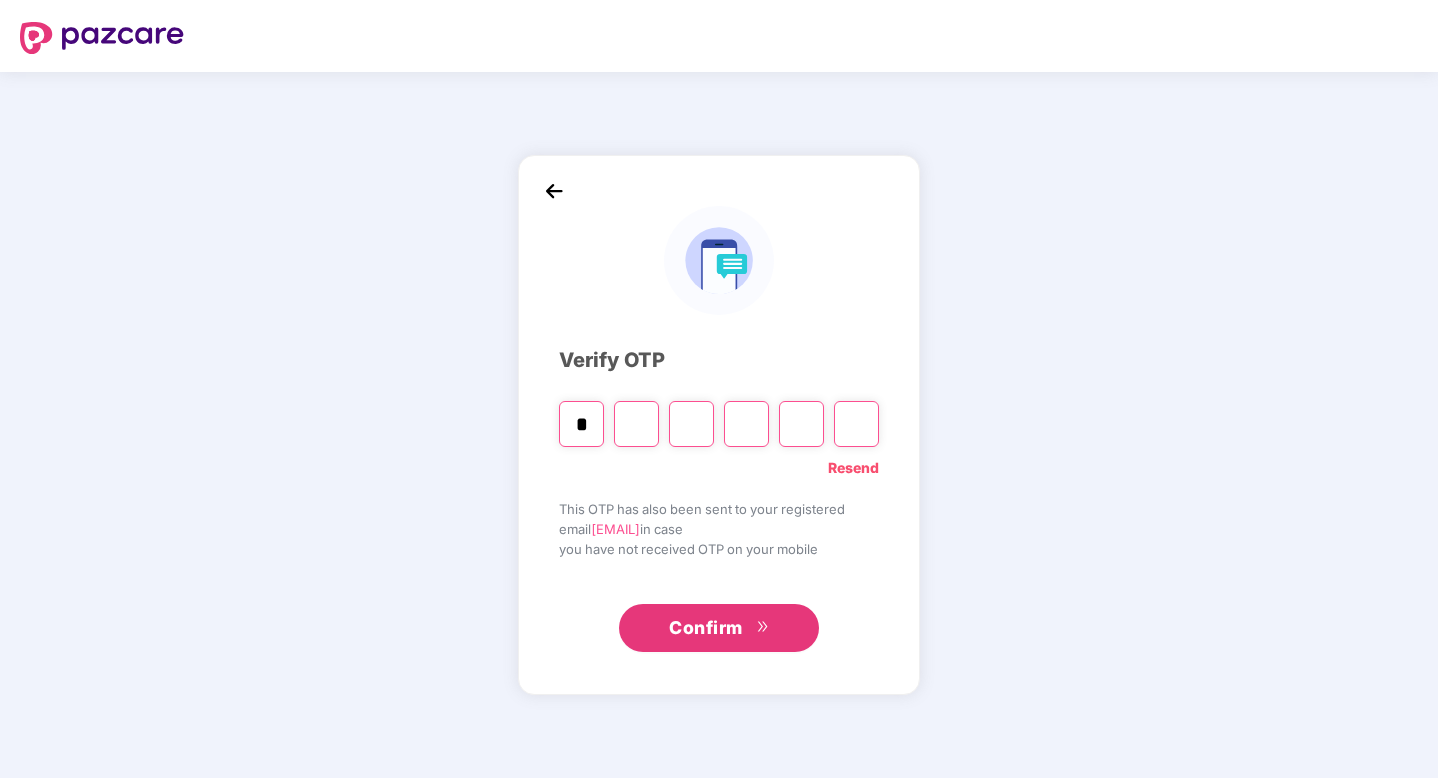 type on "*" 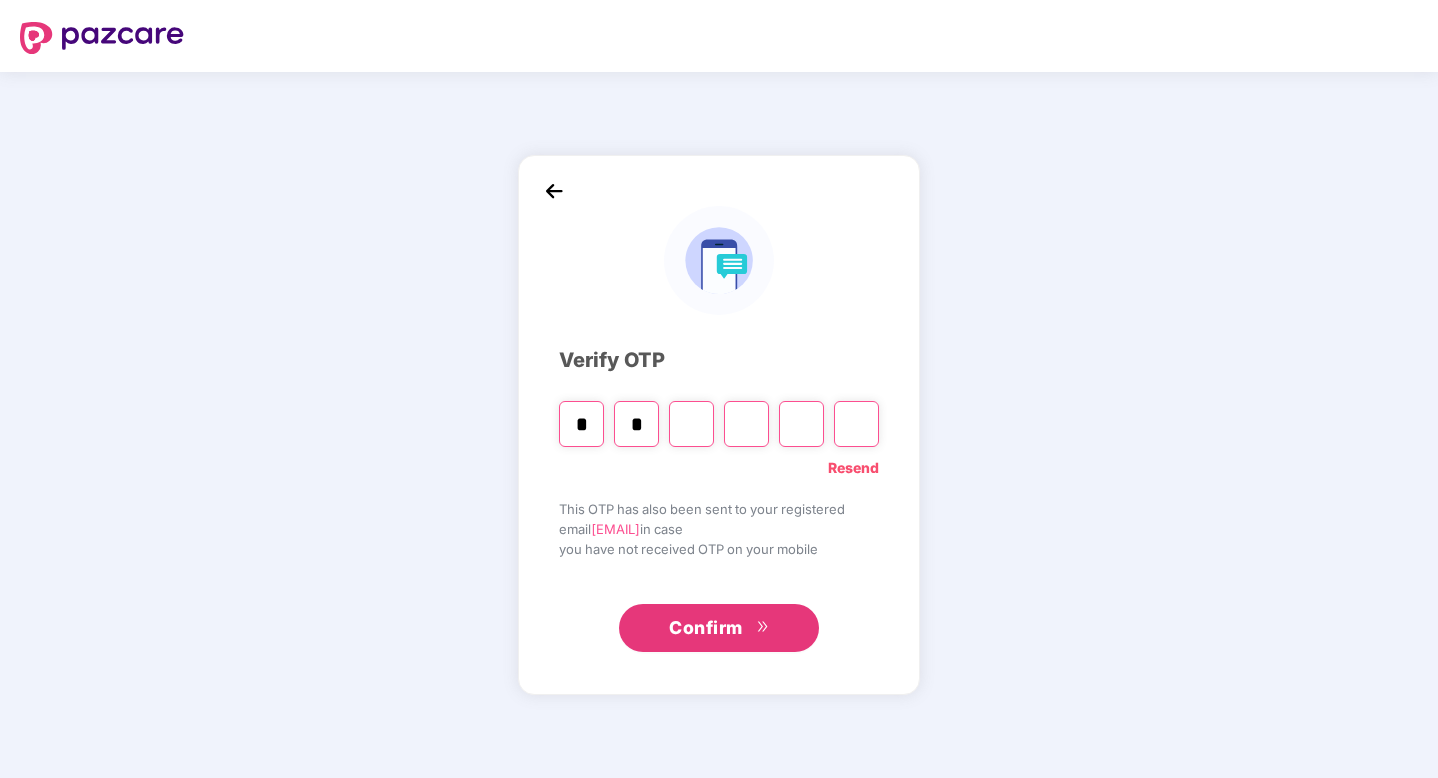 type on "*" 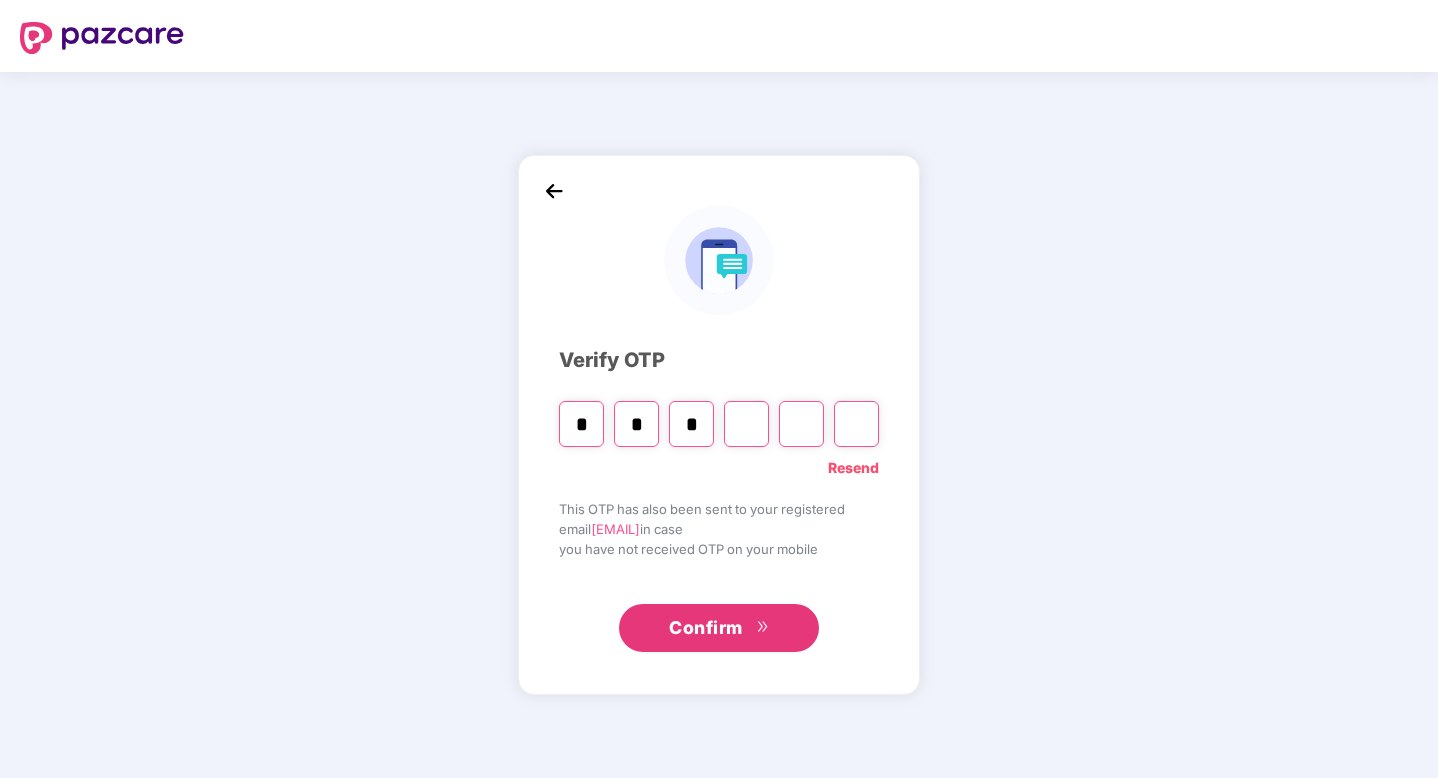type on "*" 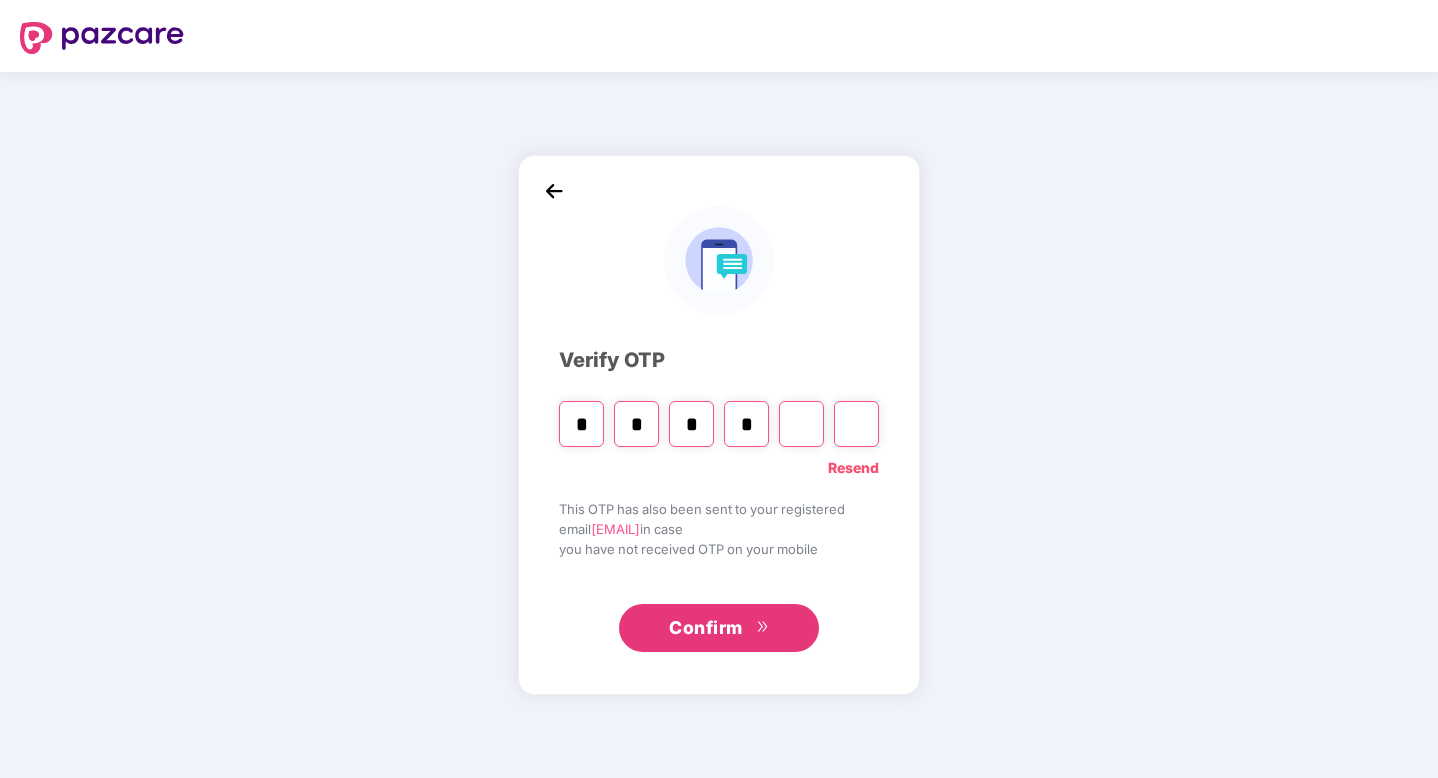 type on "*" 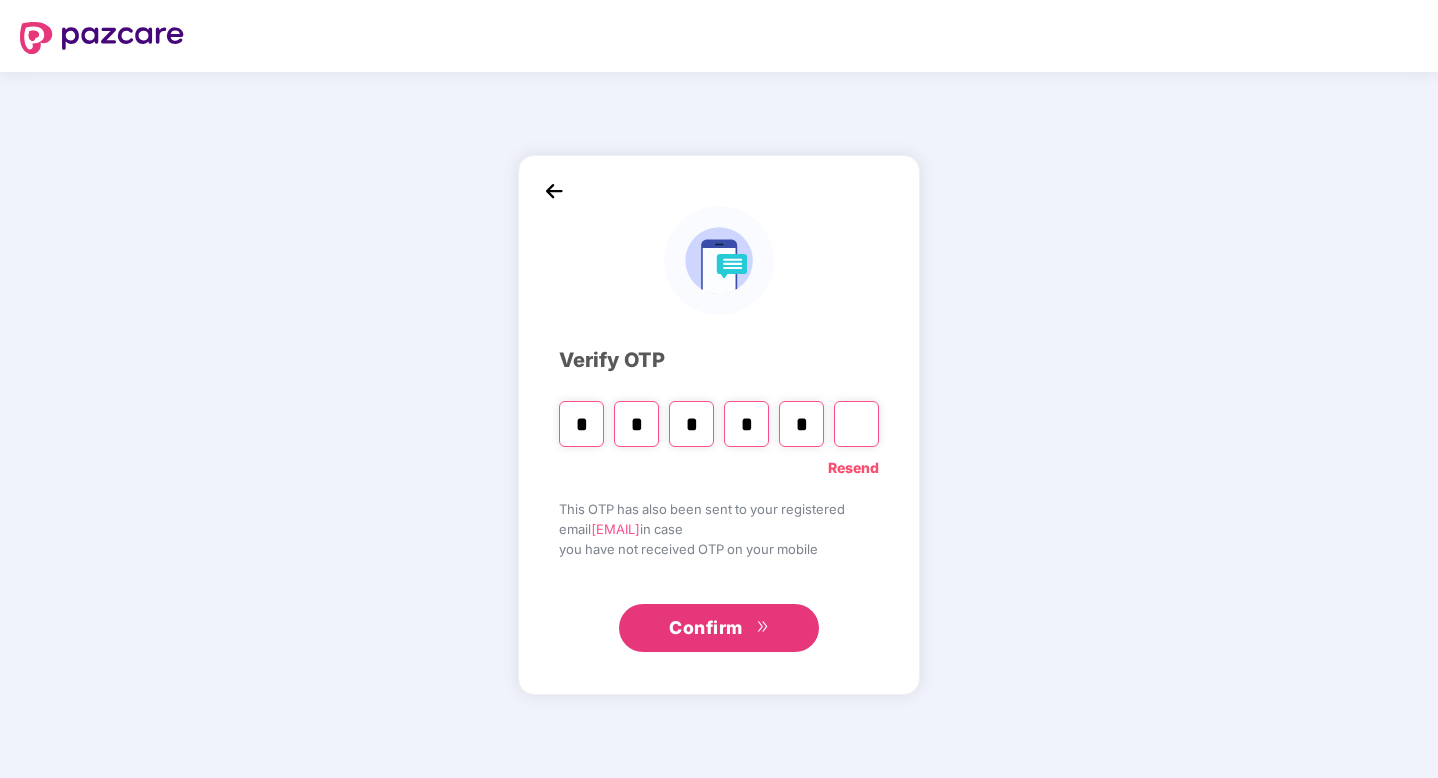 type on "*" 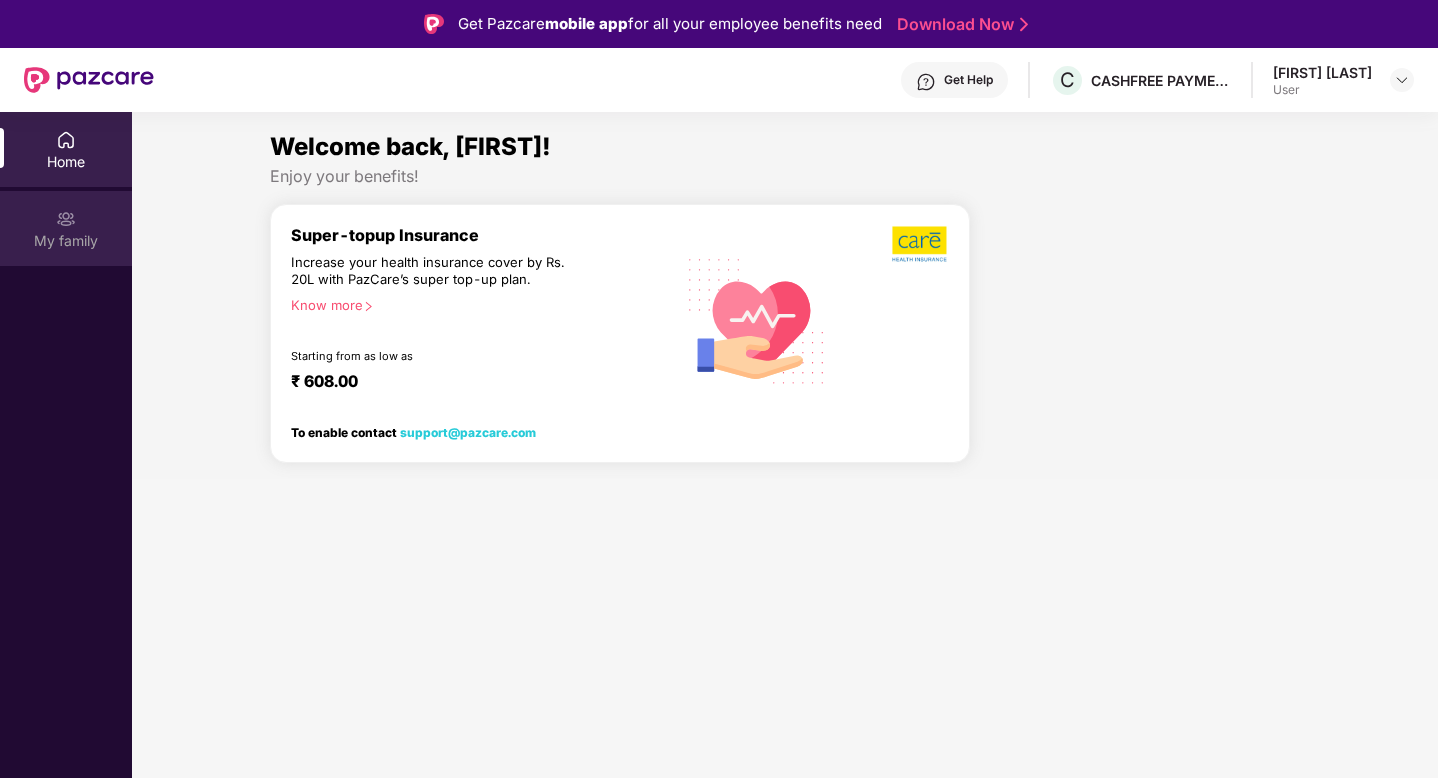 click on "My family" at bounding box center [66, 228] 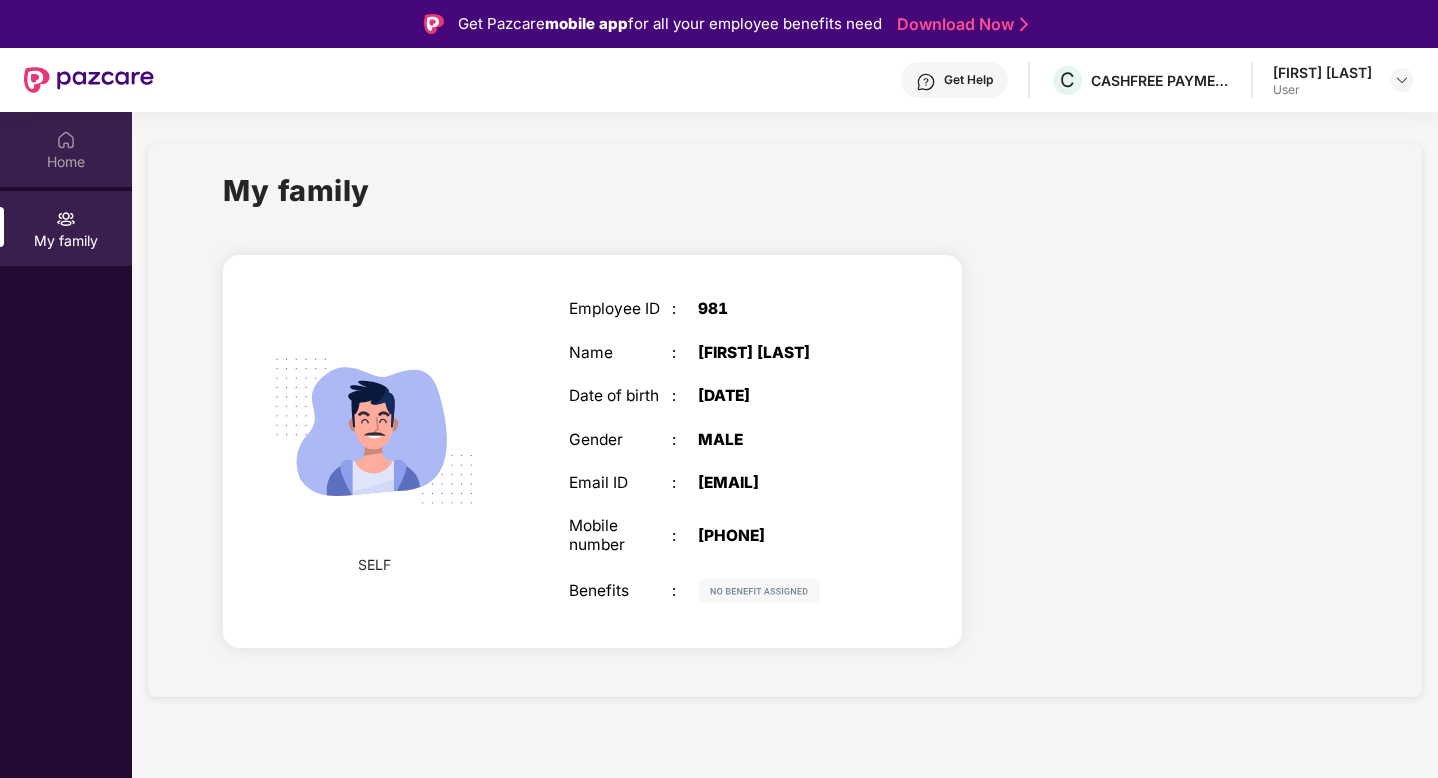 click on "Home" at bounding box center (66, 162) 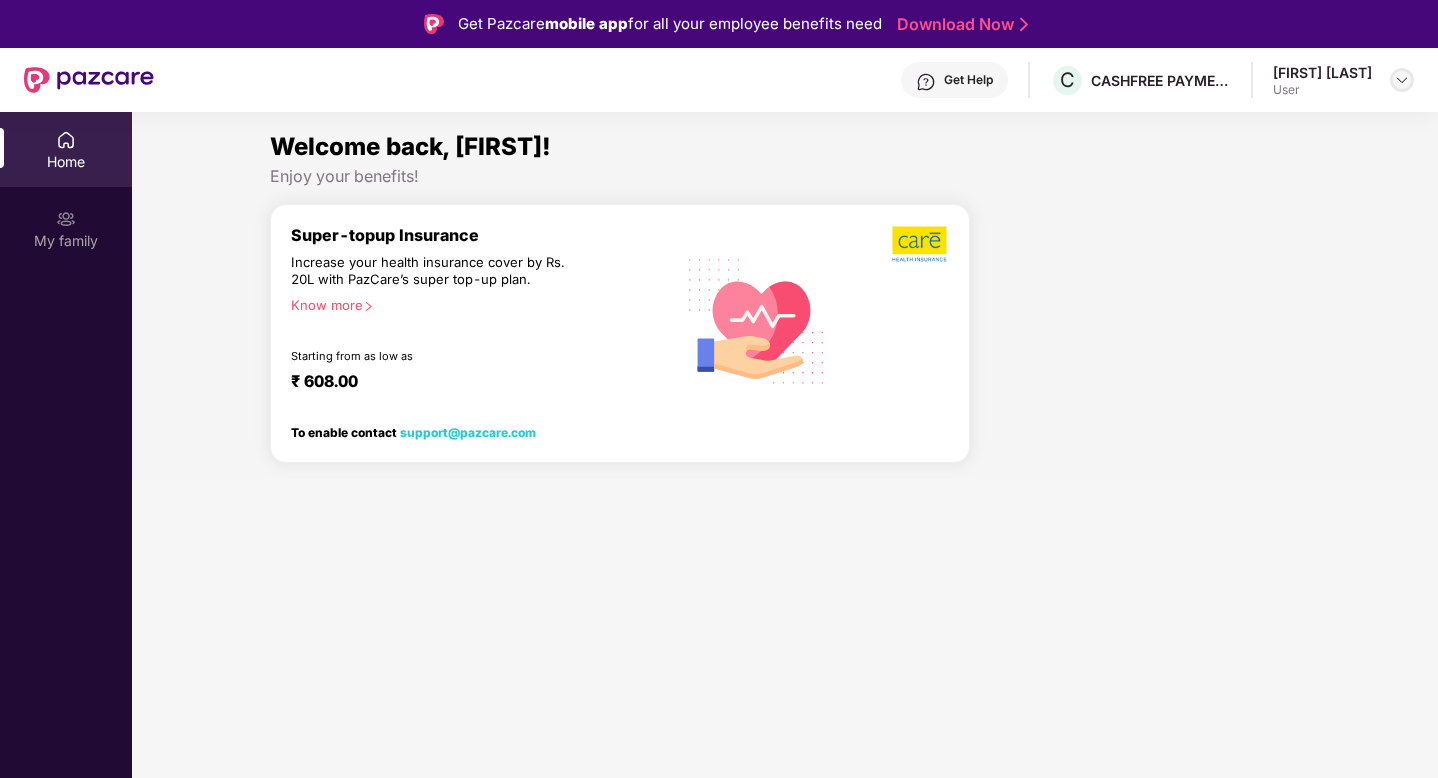 click at bounding box center (1402, 80) 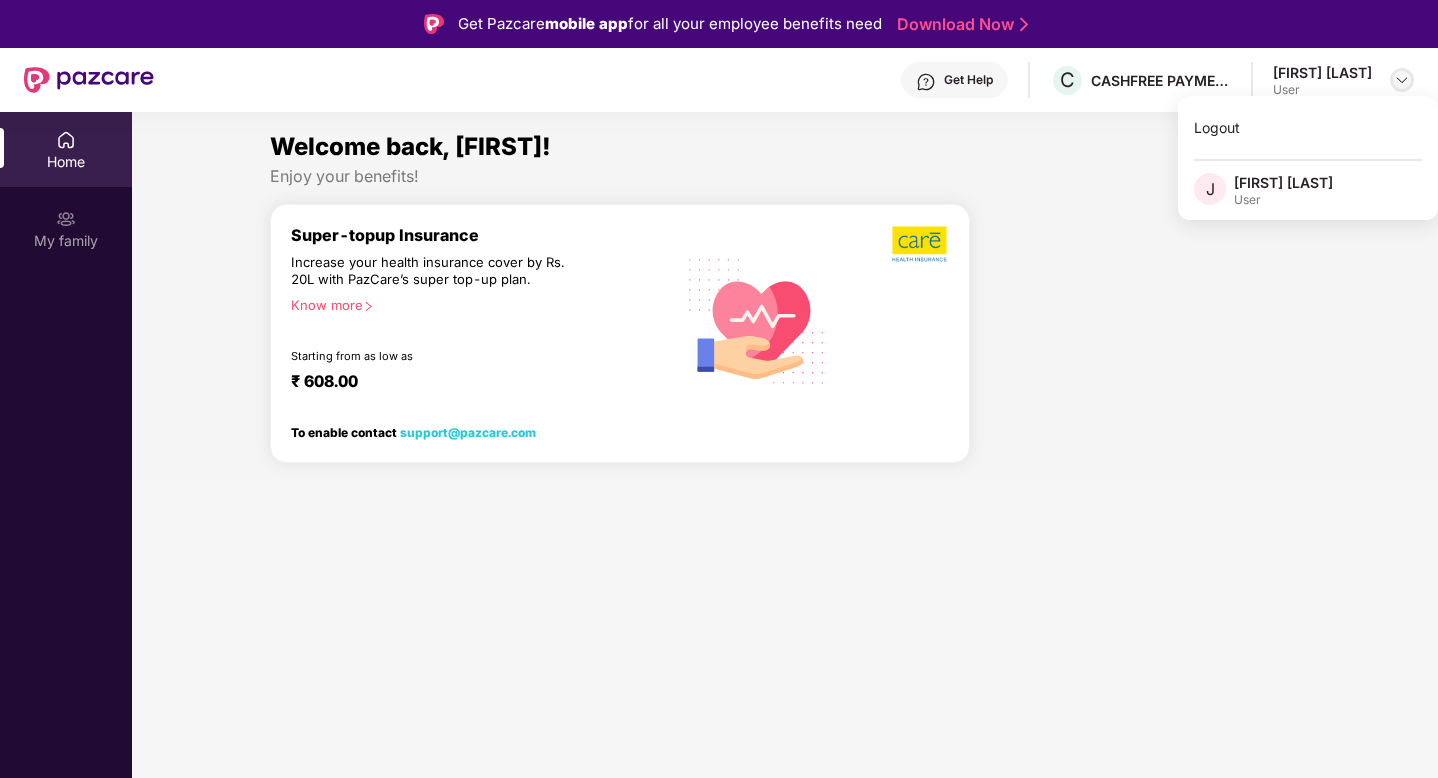 click at bounding box center (1402, 80) 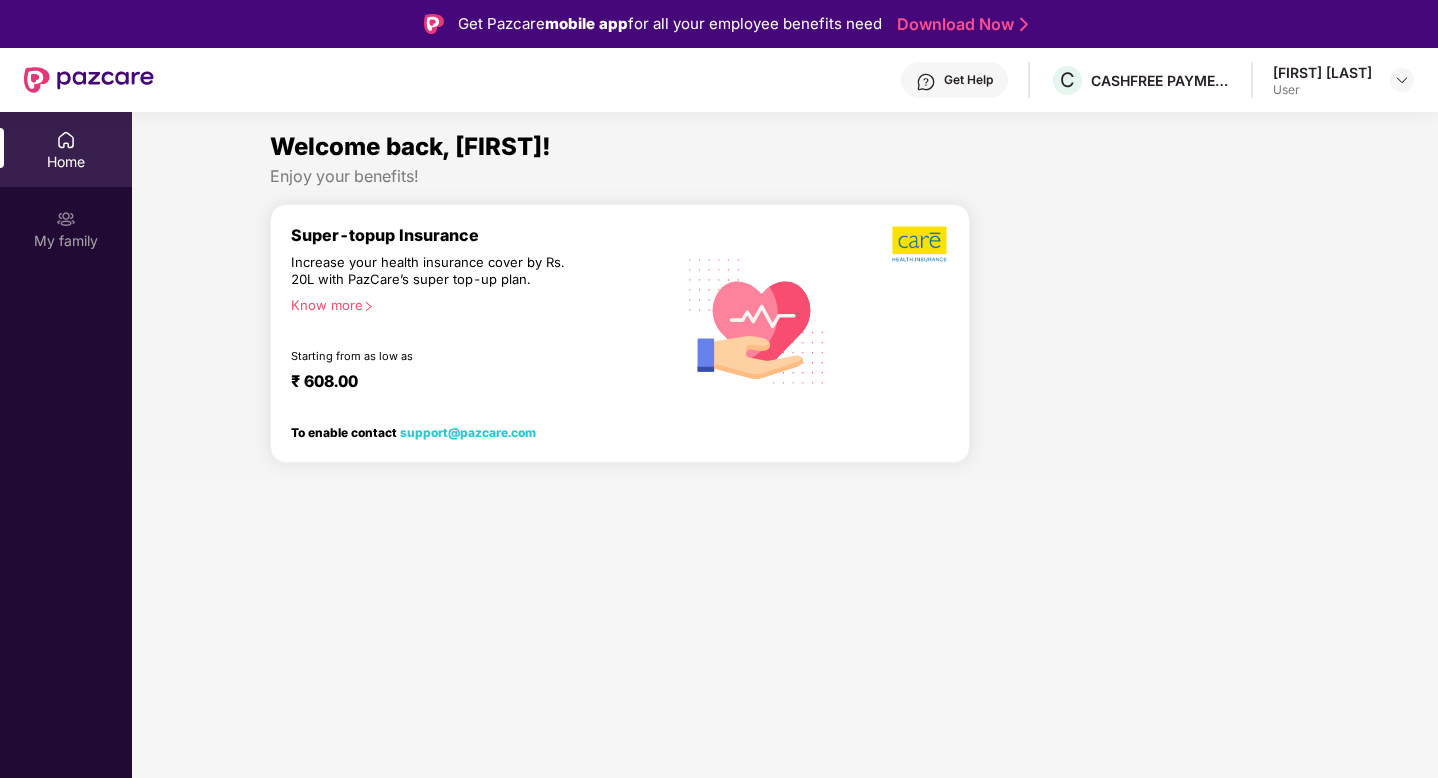 click at bounding box center [89, 80] 